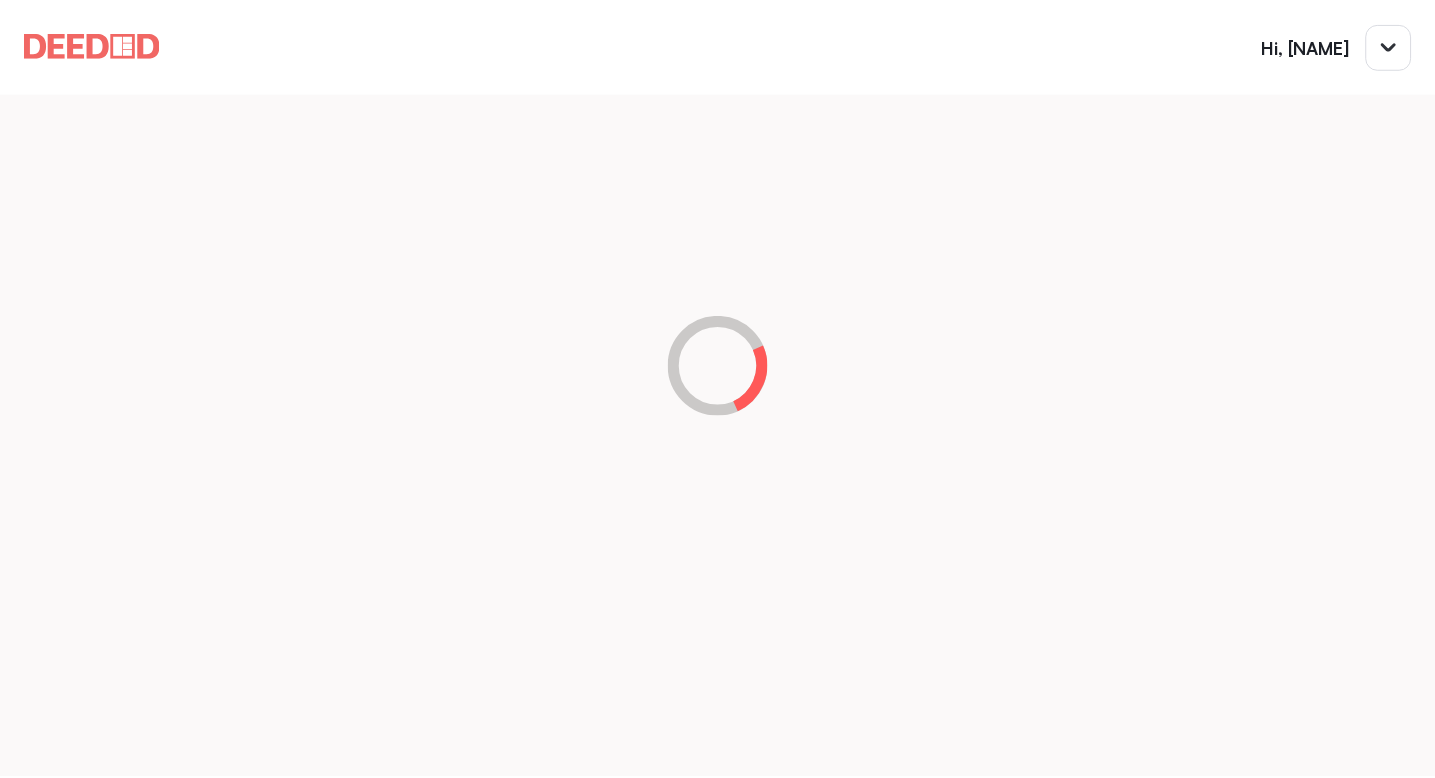 scroll, scrollTop: 0, scrollLeft: 0, axis: both 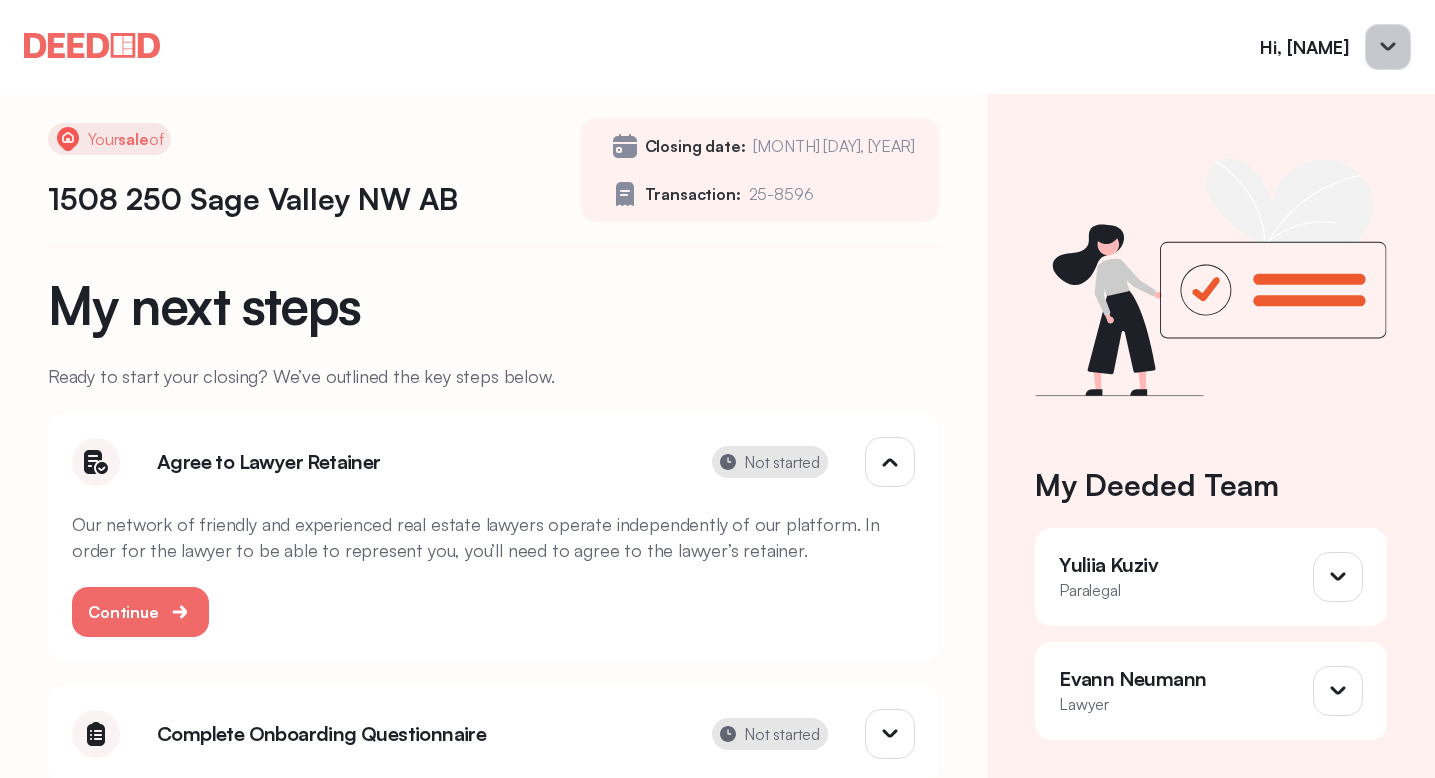 click at bounding box center [1388, 47] 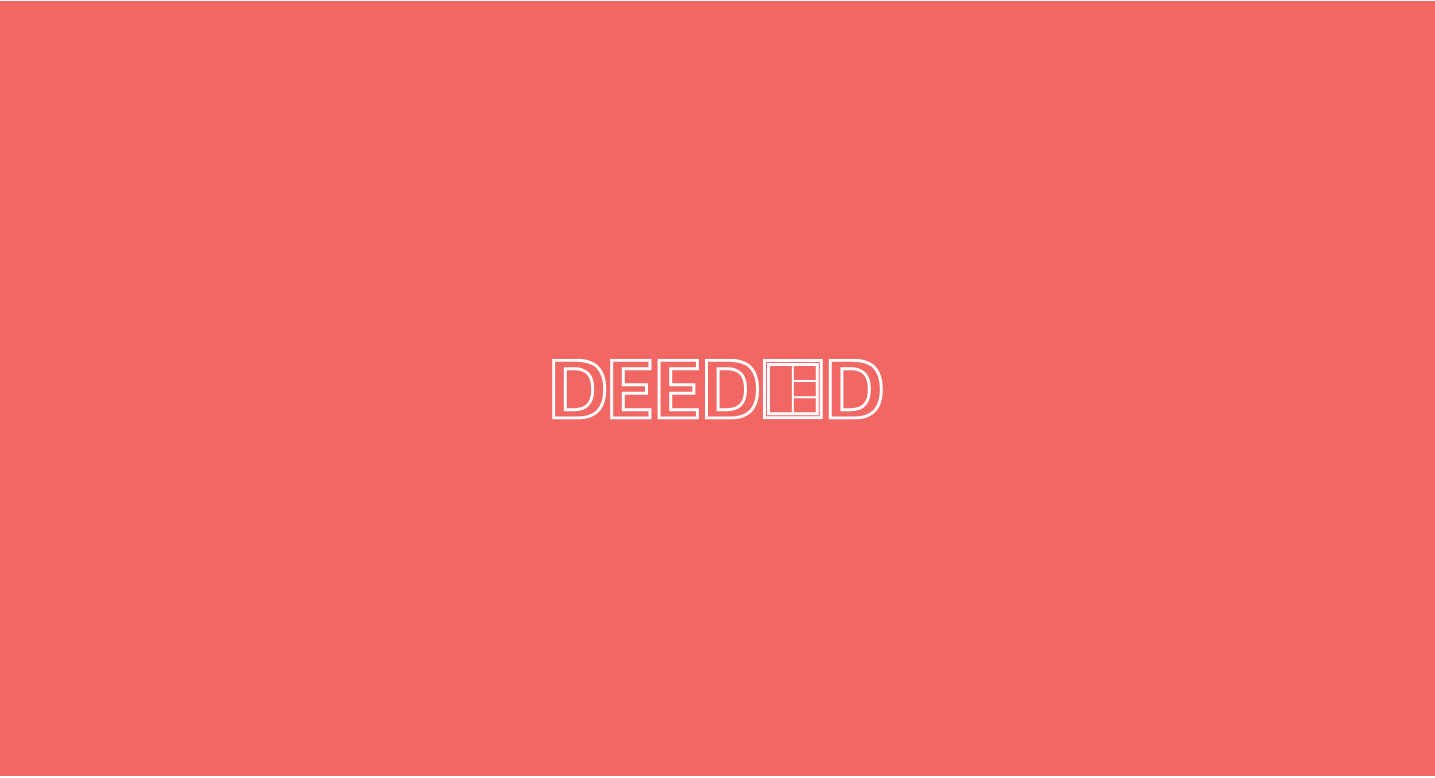 scroll, scrollTop: 0, scrollLeft: 0, axis: both 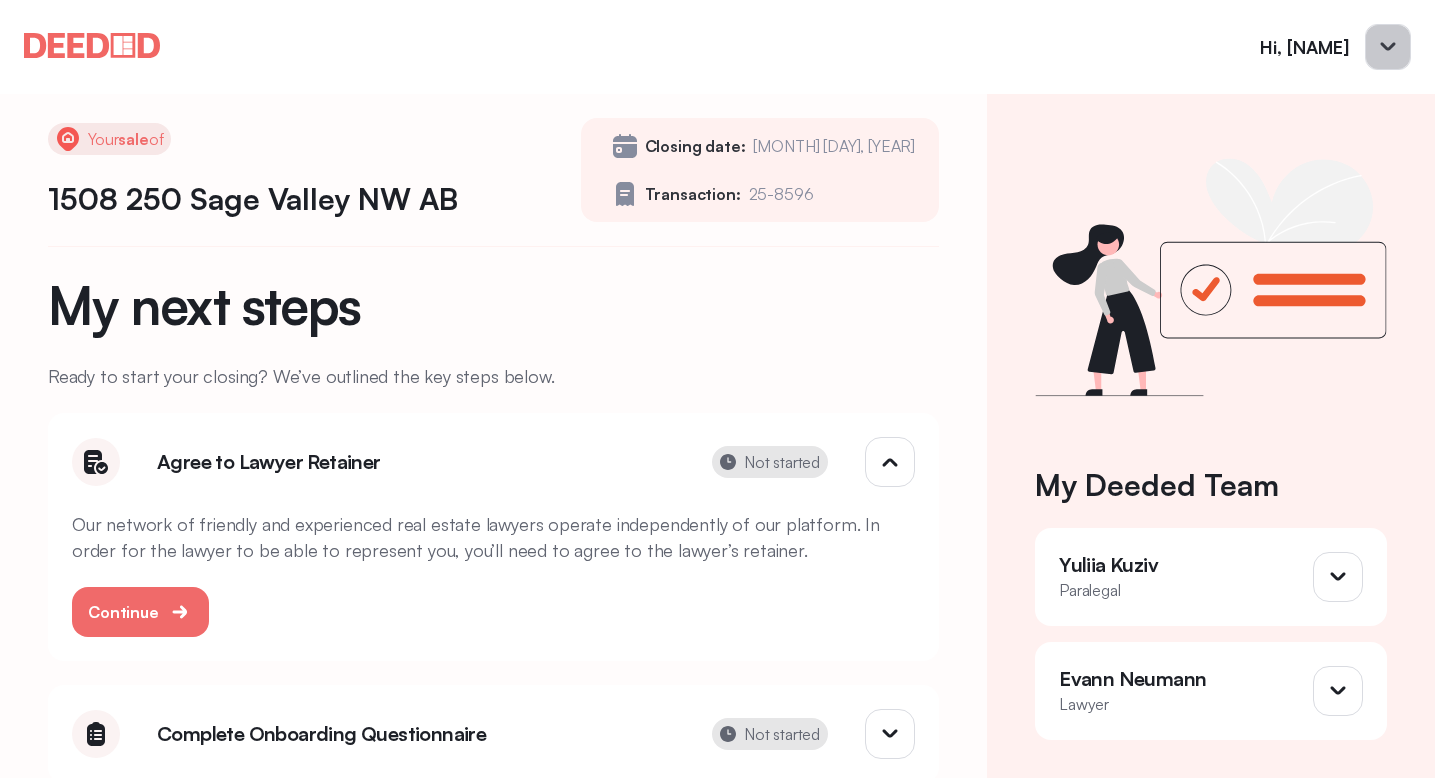 click at bounding box center (1388, 47) 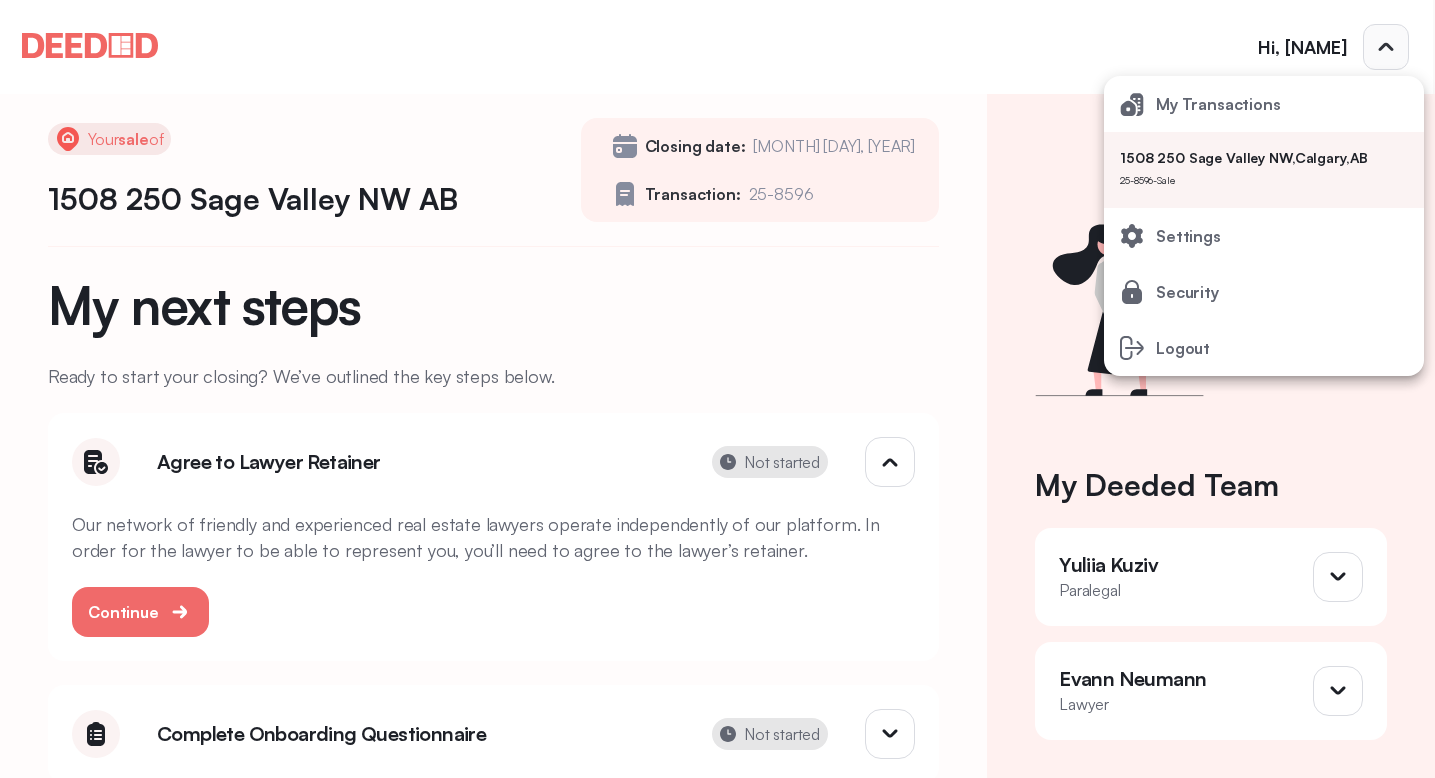 click at bounding box center (717, 389) 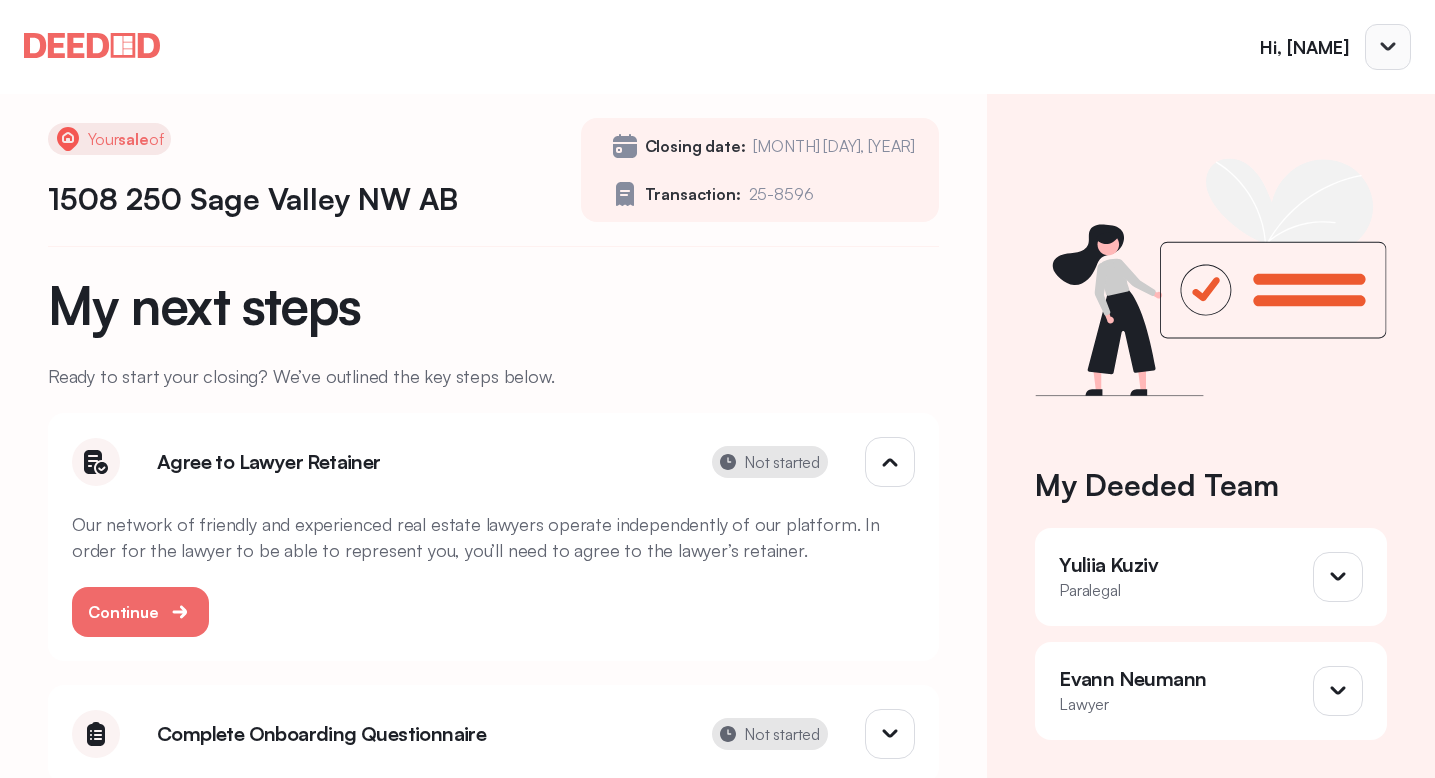 click at bounding box center [1388, 47] 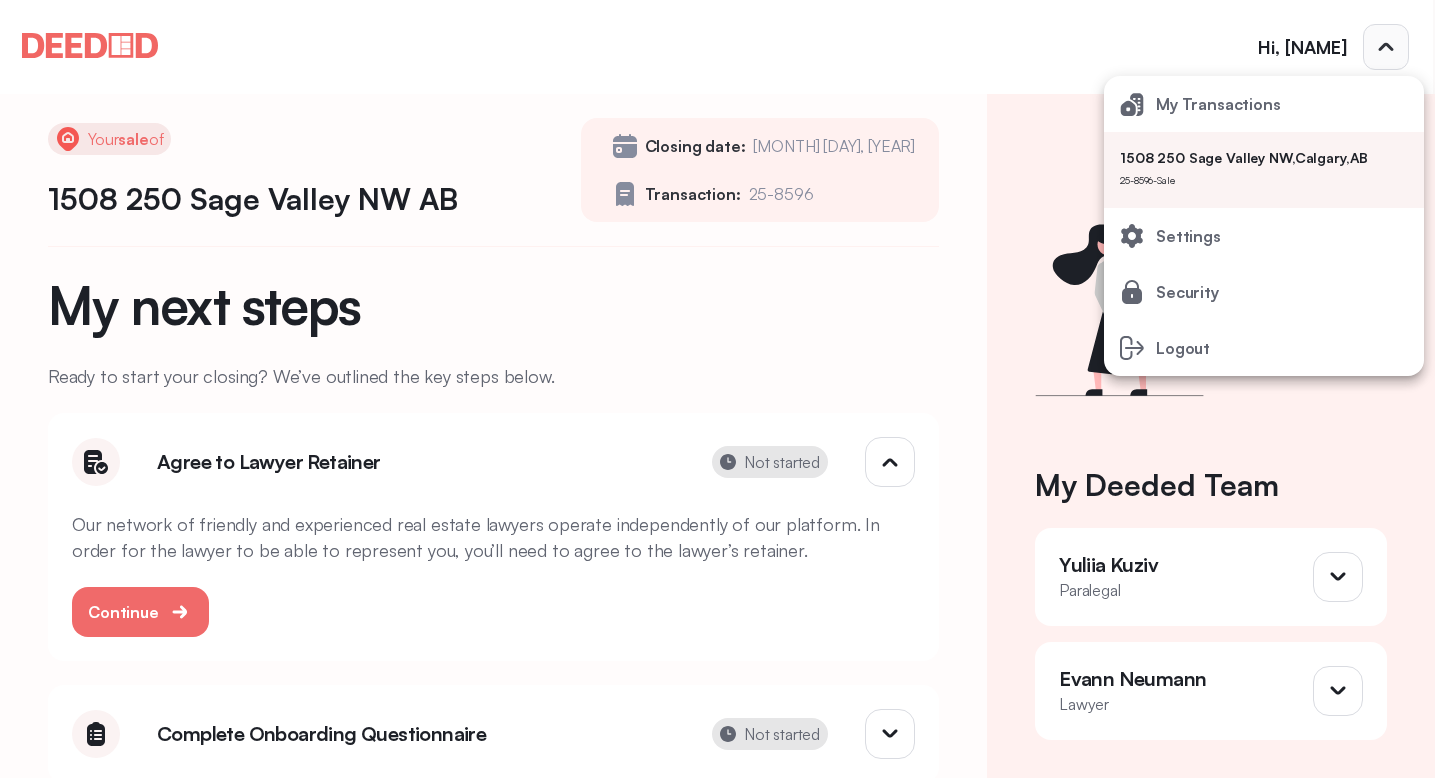 click at bounding box center [717, 389] 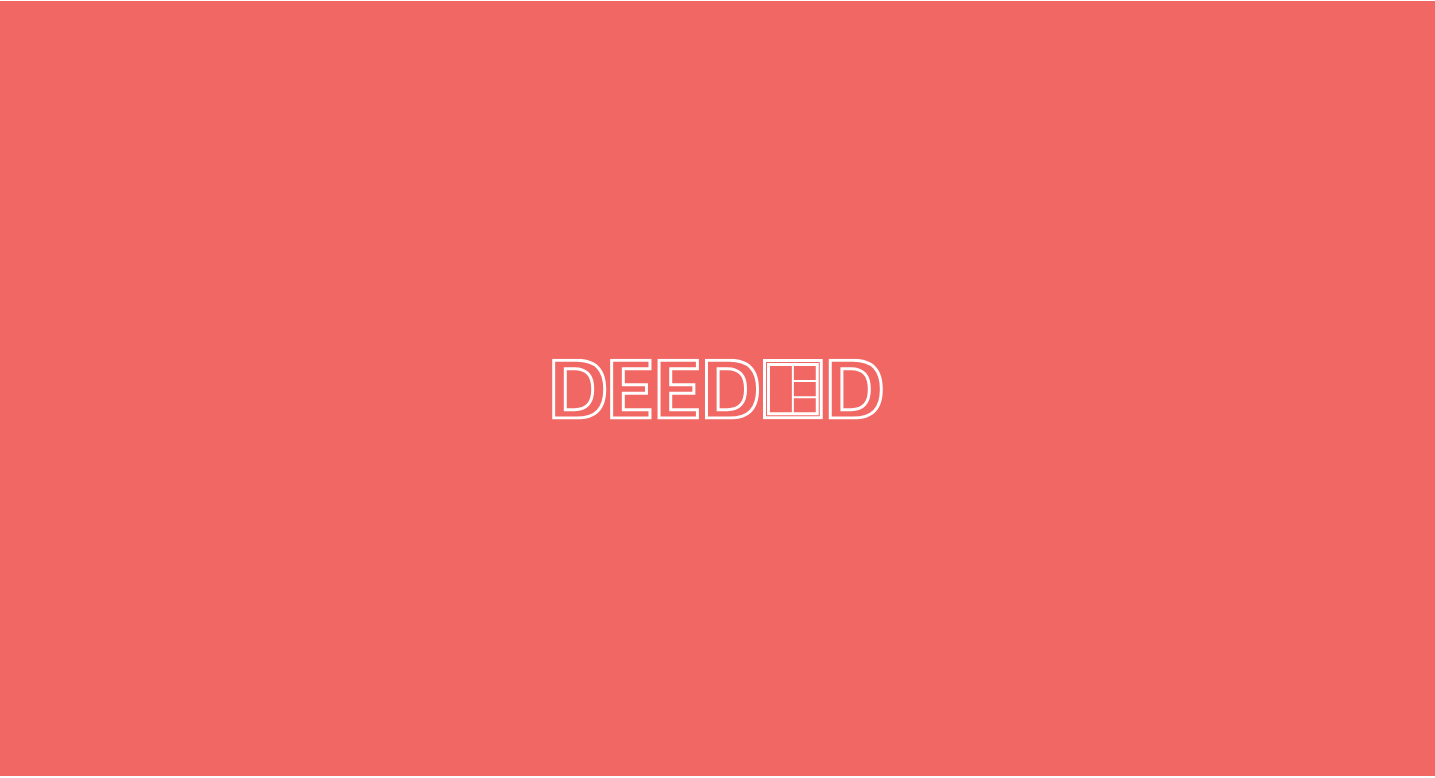 scroll, scrollTop: 0, scrollLeft: 0, axis: both 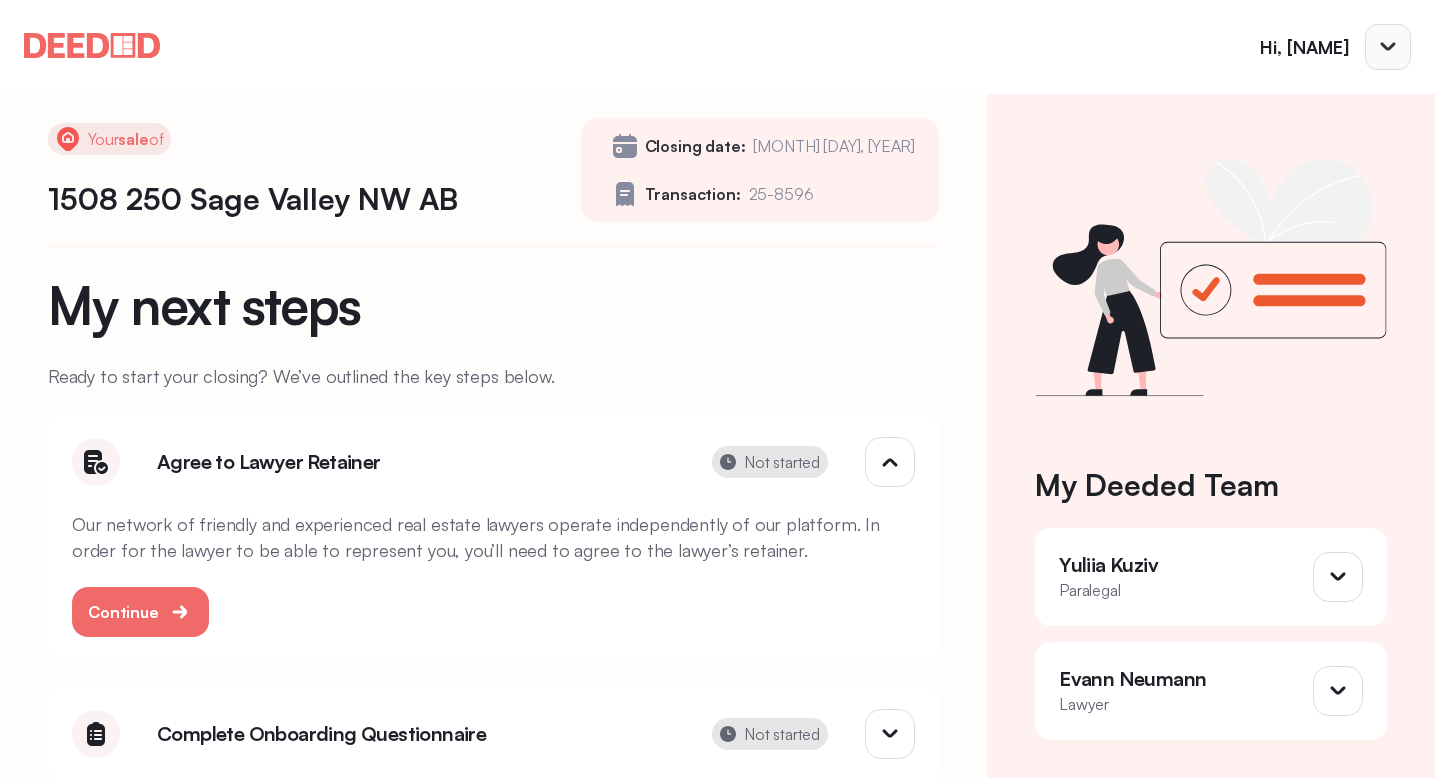 click at bounding box center [1388, 47] 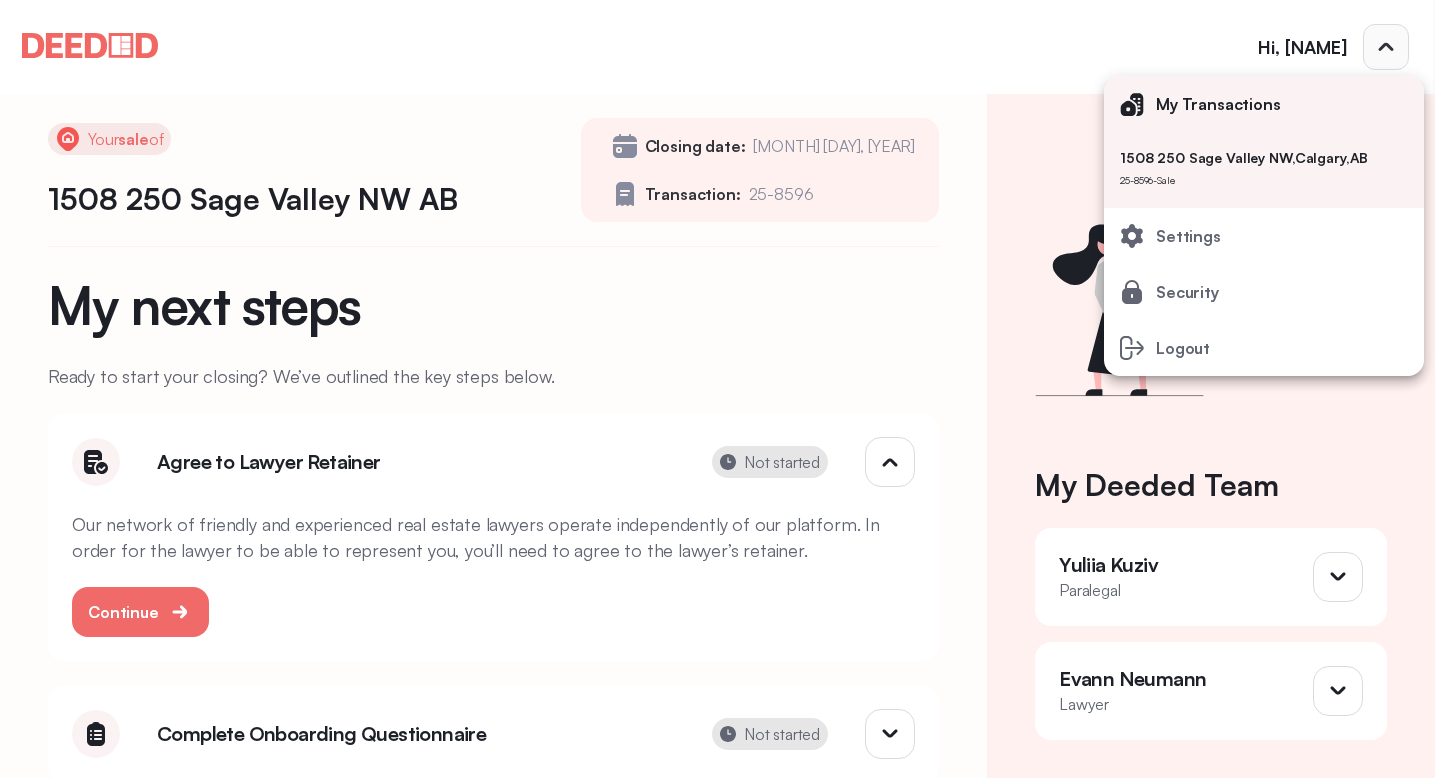 click on "My Transactions" at bounding box center (1218, 104) 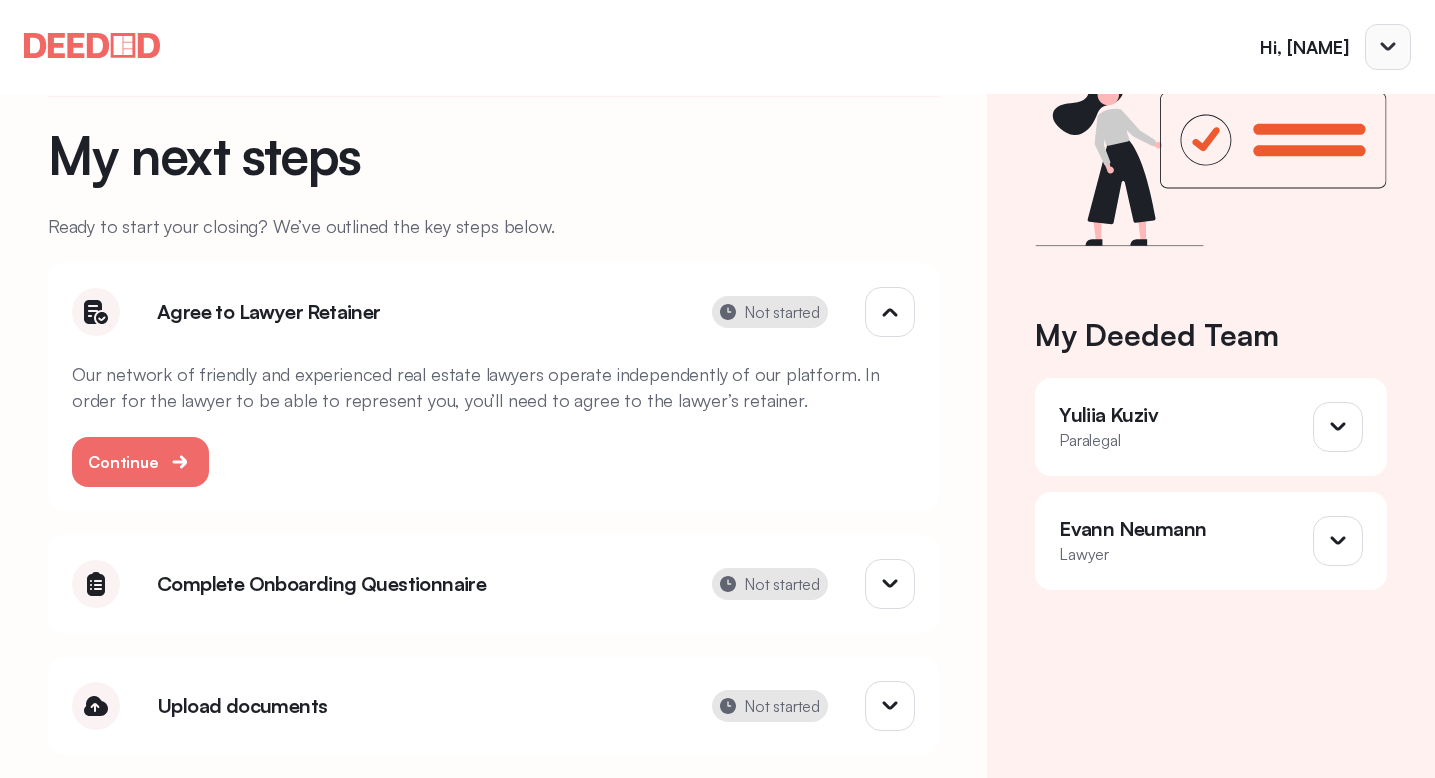 scroll, scrollTop: 0, scrollLeft: 0, axis: both 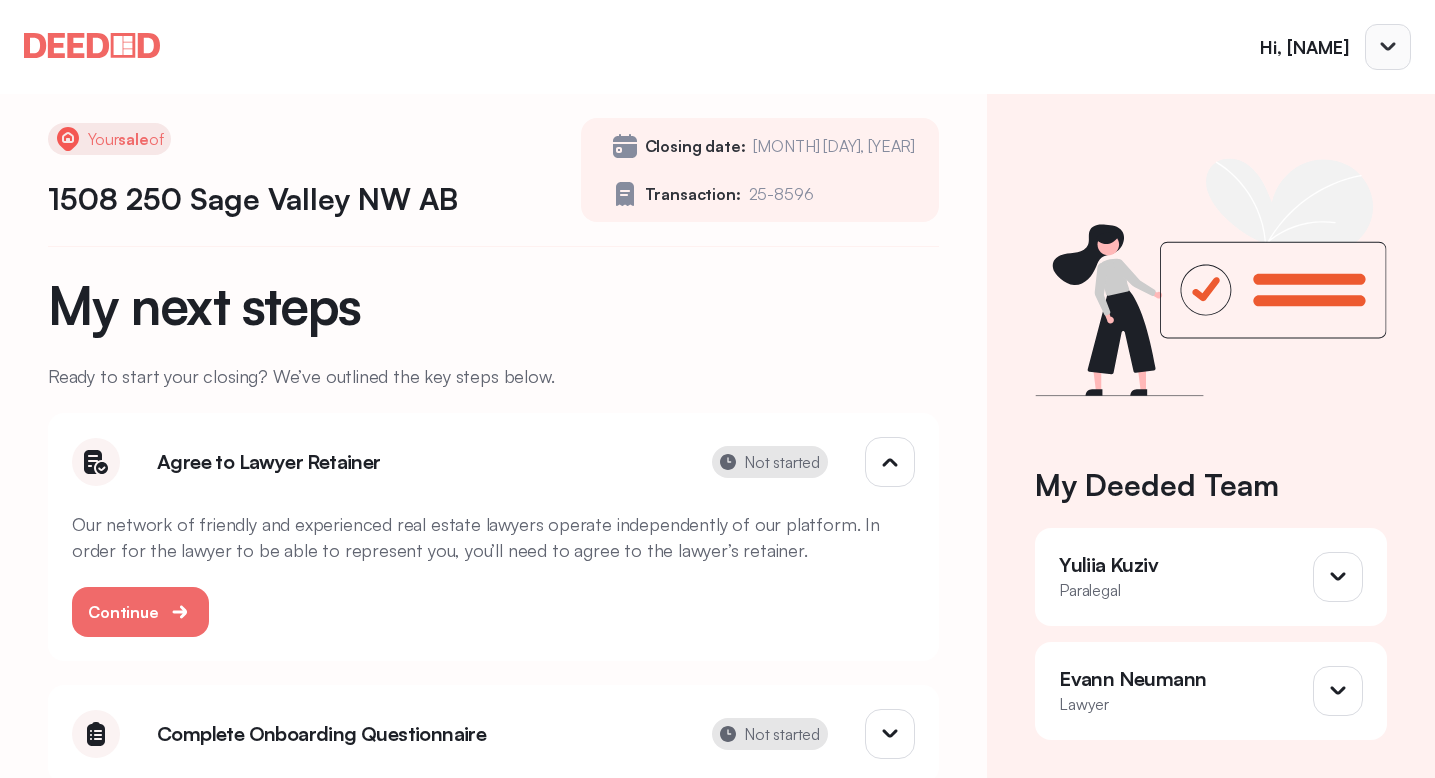 click at bounding box center (1388, 47) 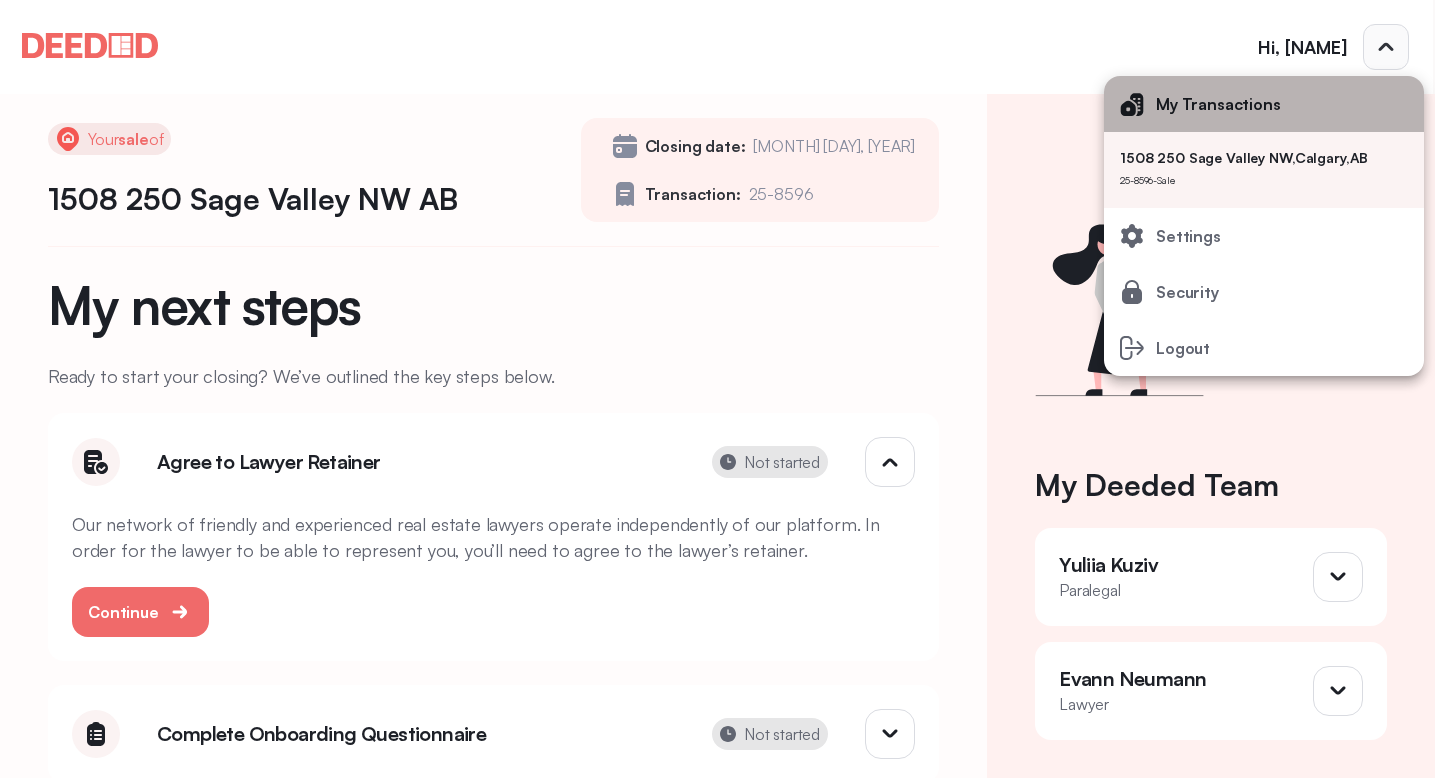 click on "My Transactions" at bounding box center [1218, 104] 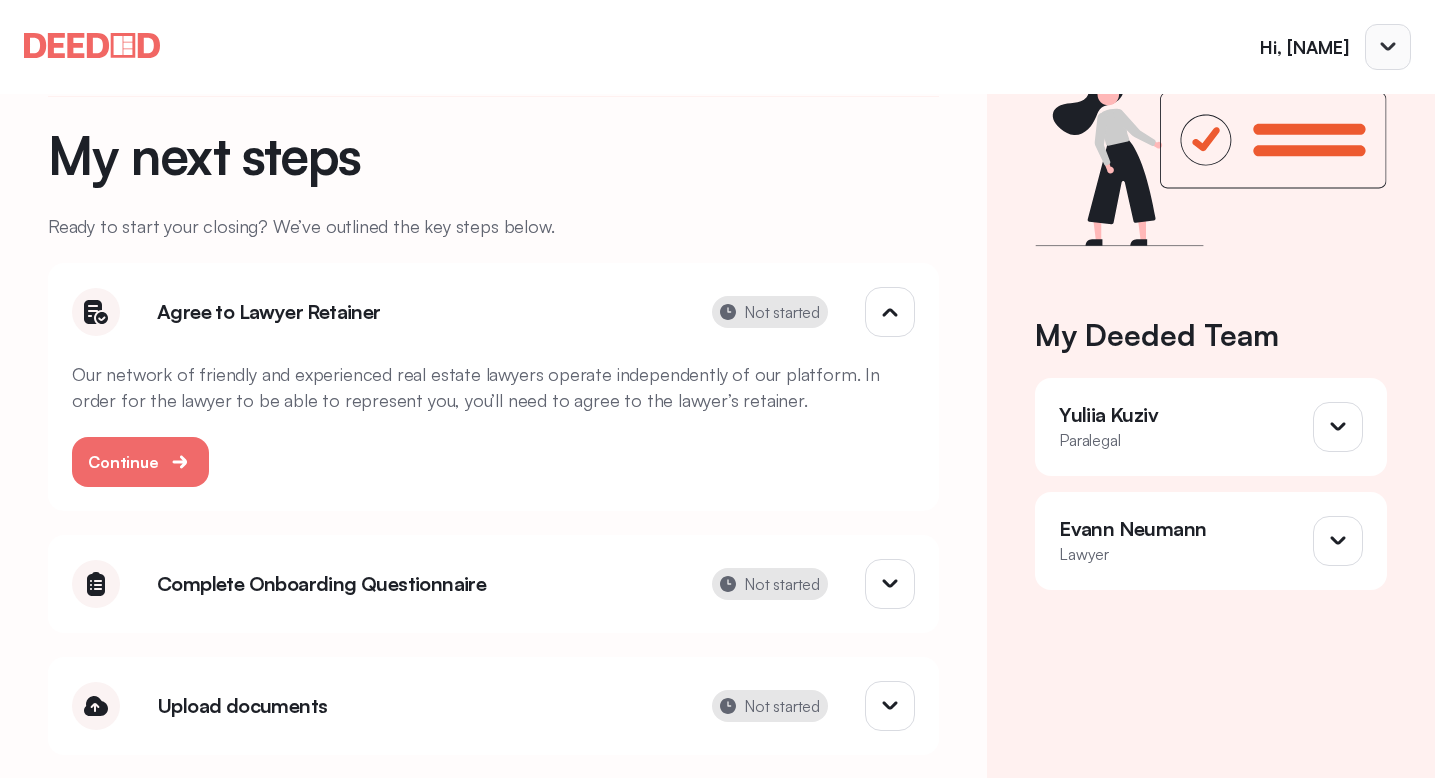 scroll, scrollTop: 0, scrollLeft: 0, axis: both 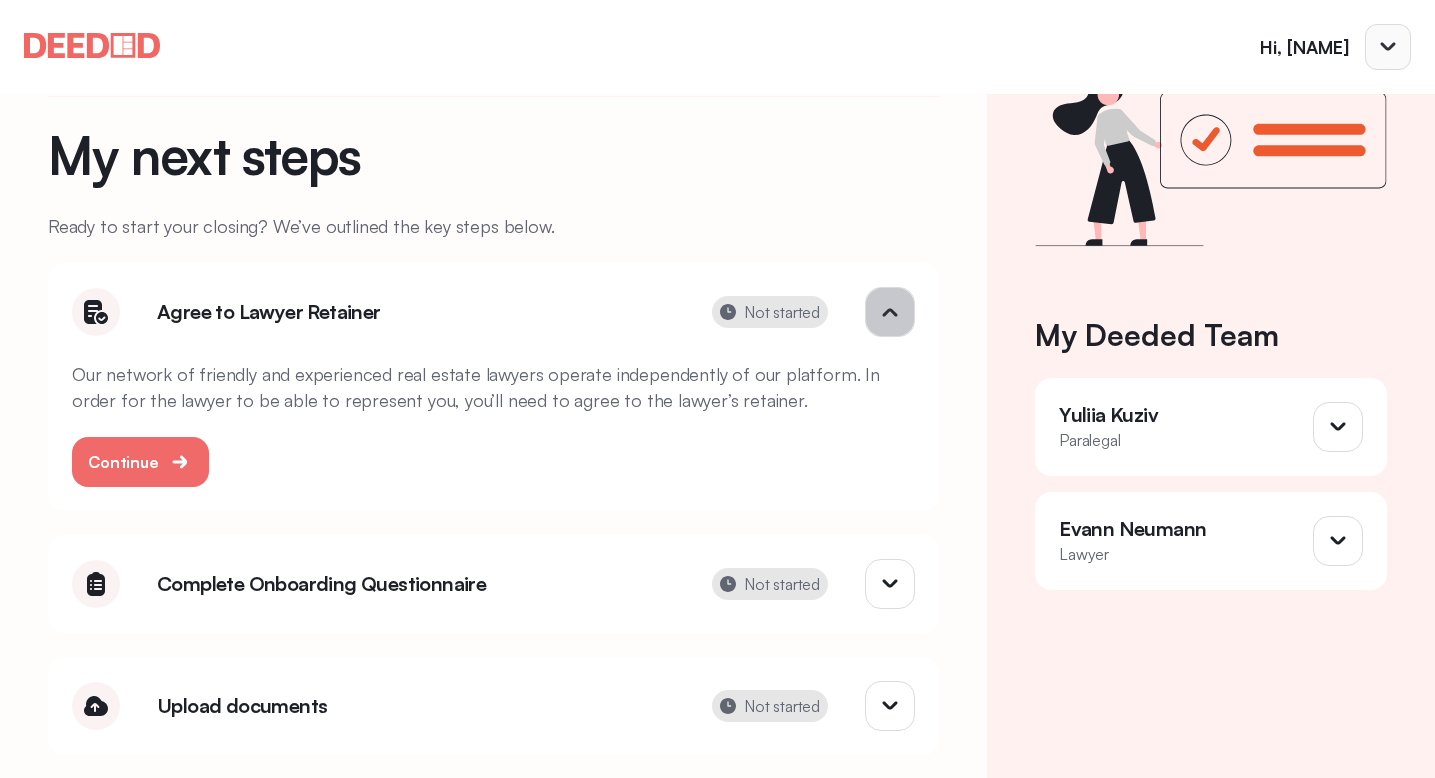 click at bounding box center (890, 312) 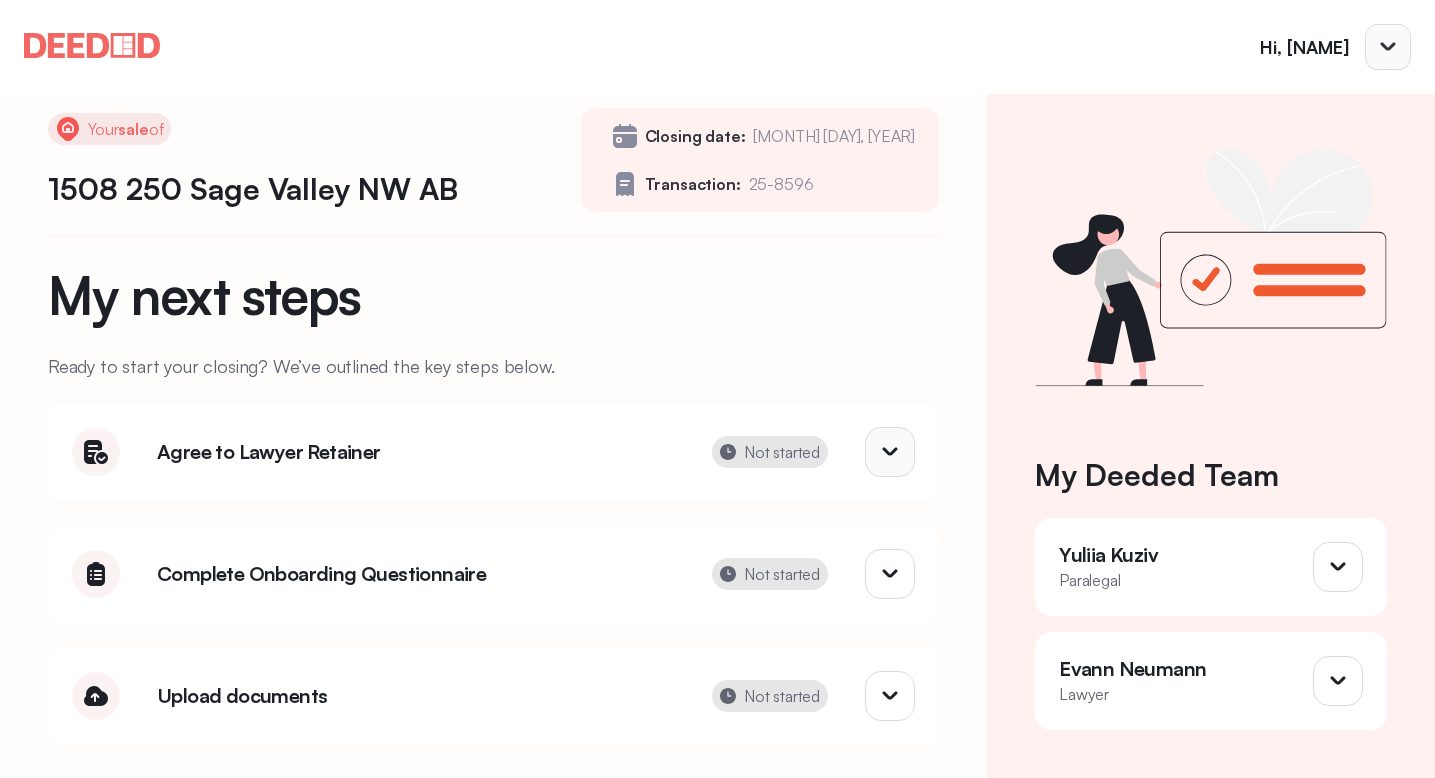 scroll, scrollTop: 9, scrollLeft: 0, axis: vertical 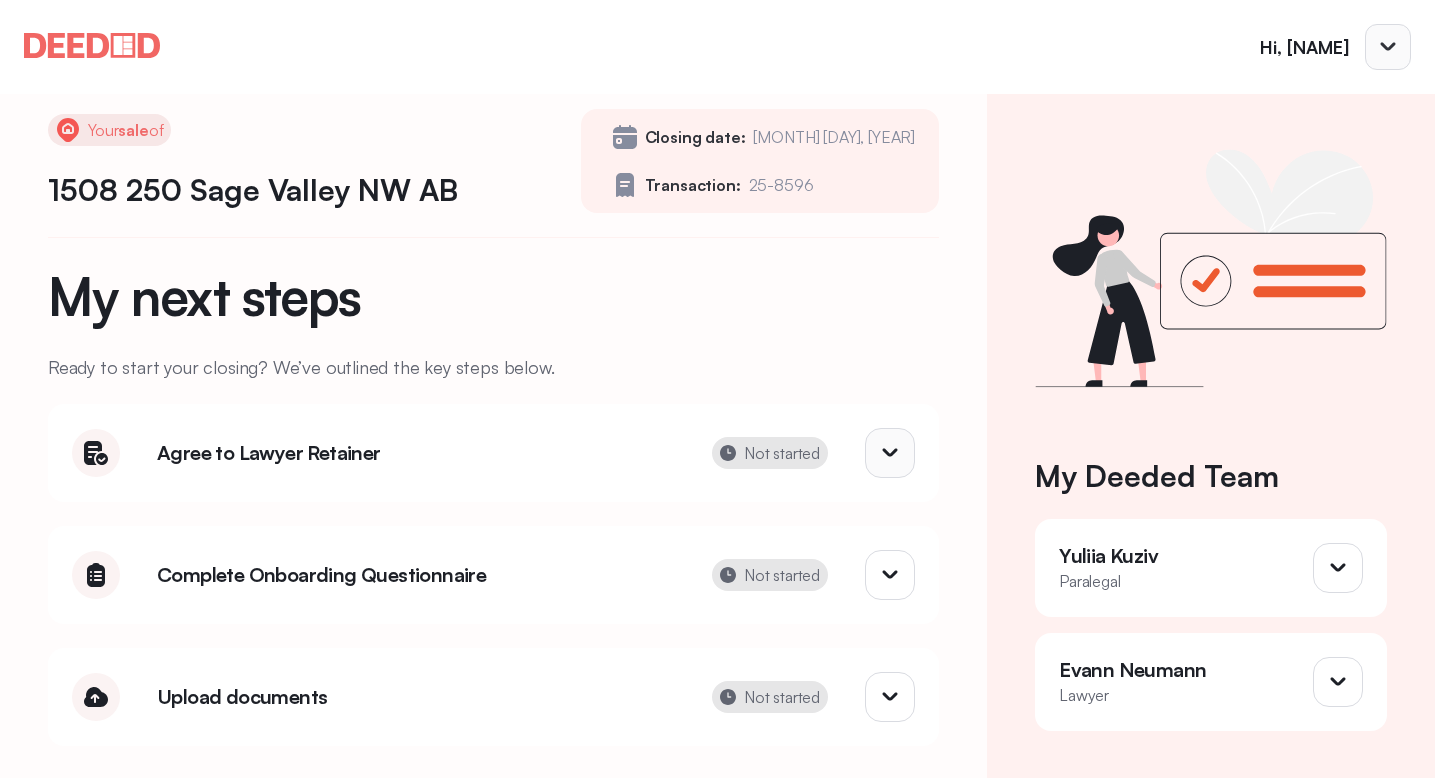 click at bounding box center (890, 453) 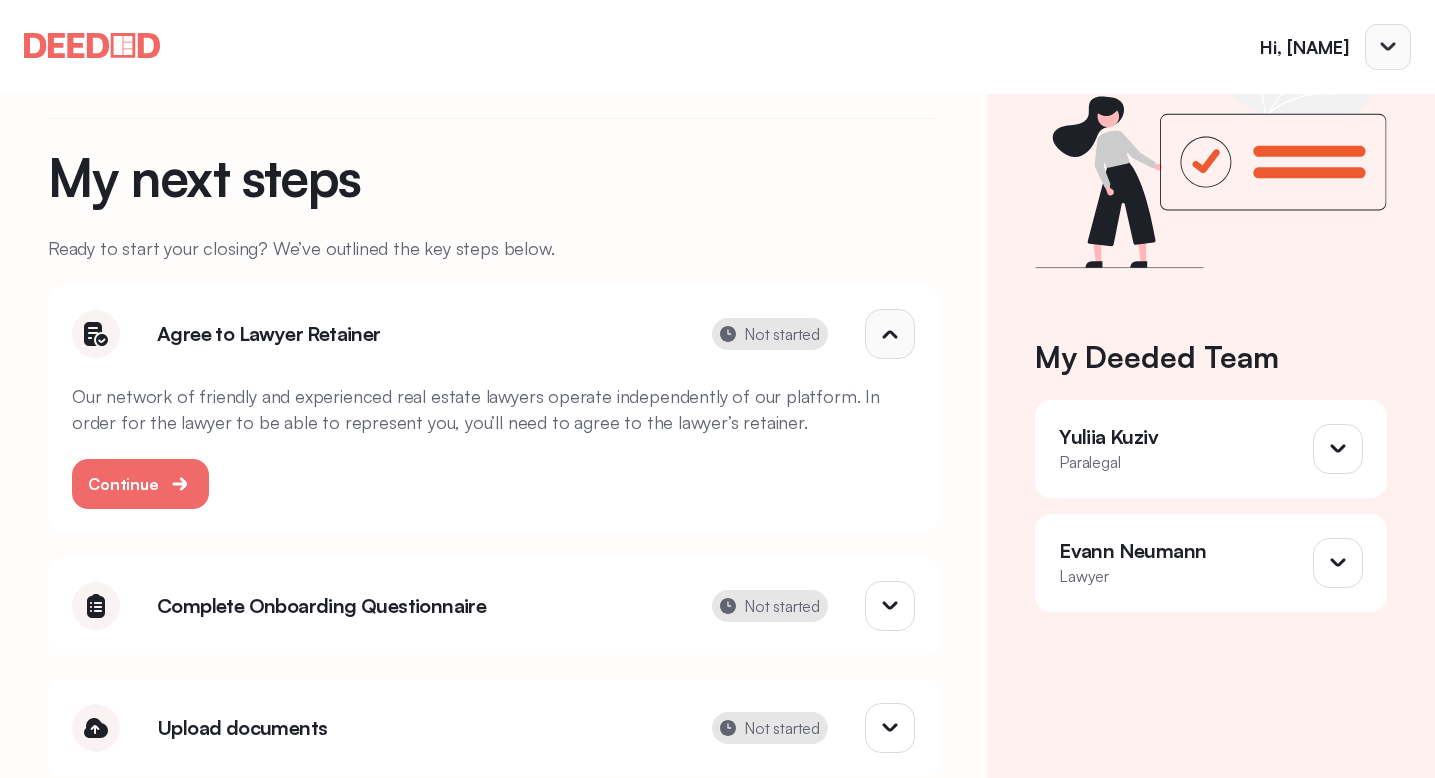 scroll, scrollTop: 150, scrollLeft: 0, axis: vertical 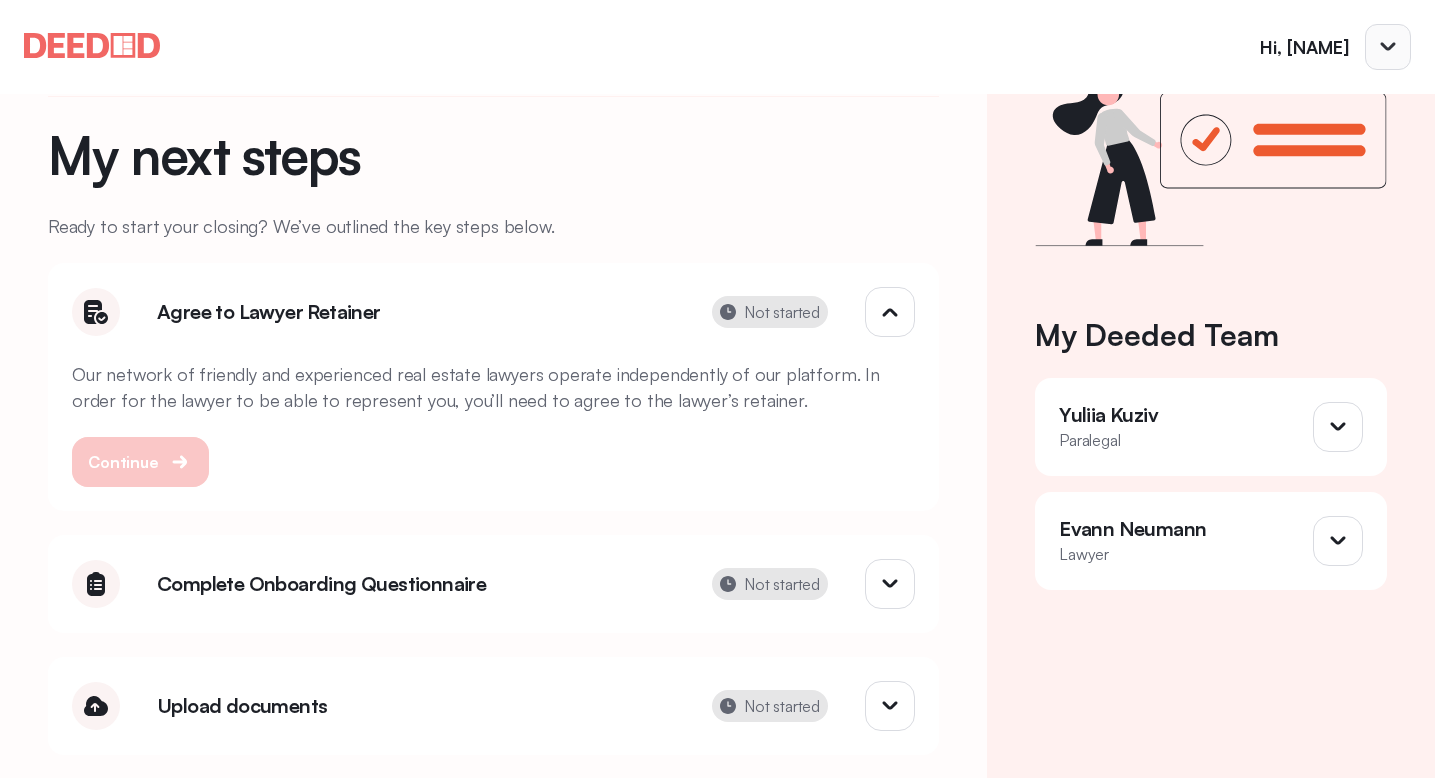 click on "Continue" at bounding box center [140, 462] 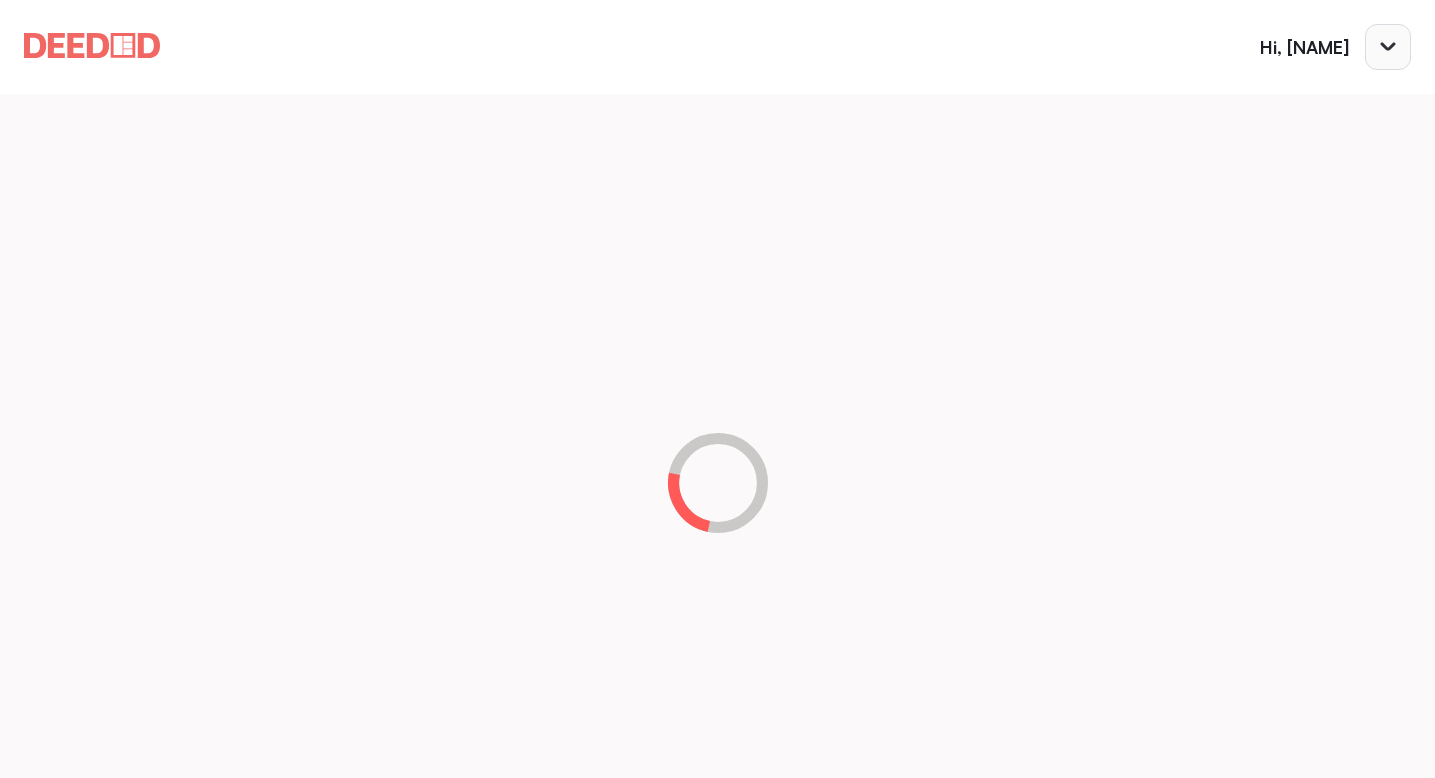 click at bounding box center [1388, 47] 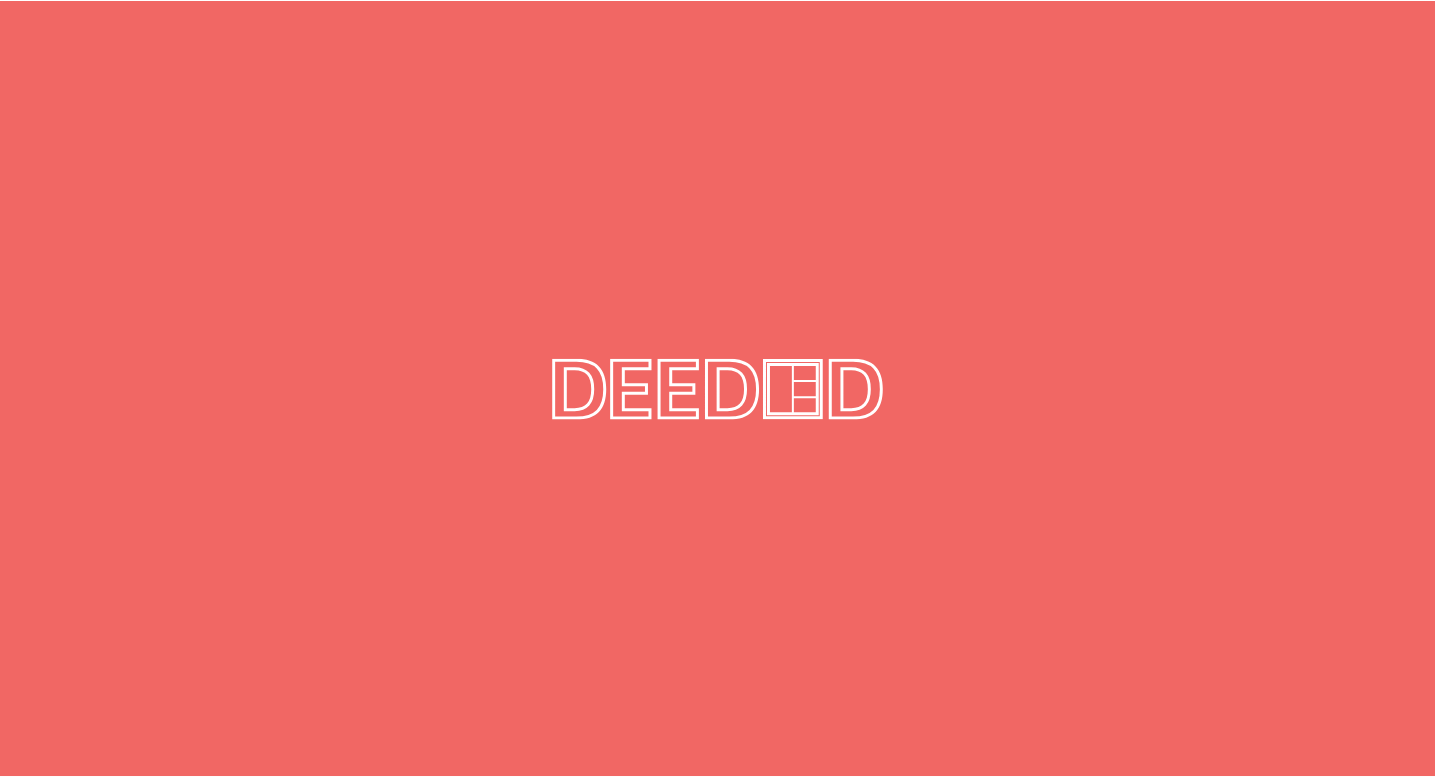 scroll, scrollTop: 0, scrollLeft: 0, axis: both 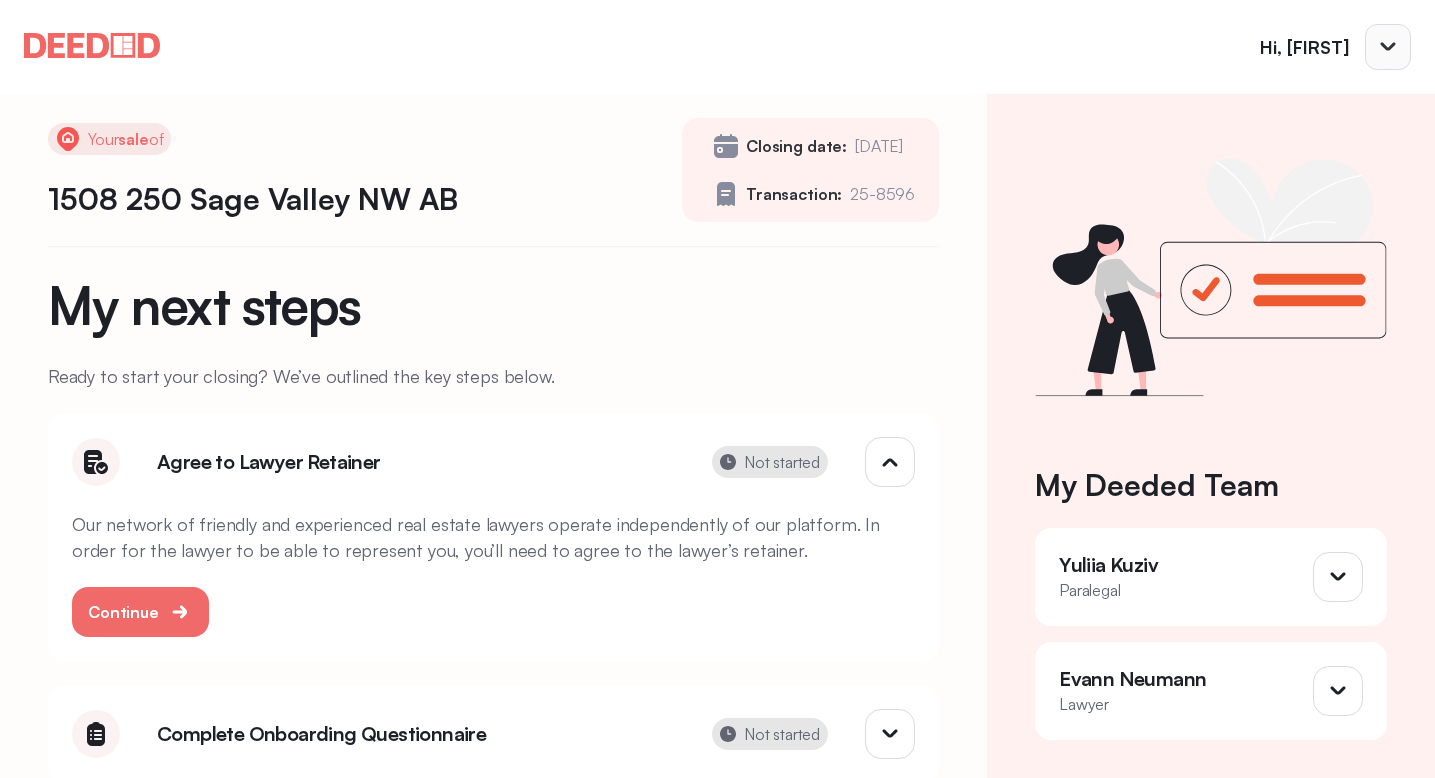 click at bounding box center [1388, 47] 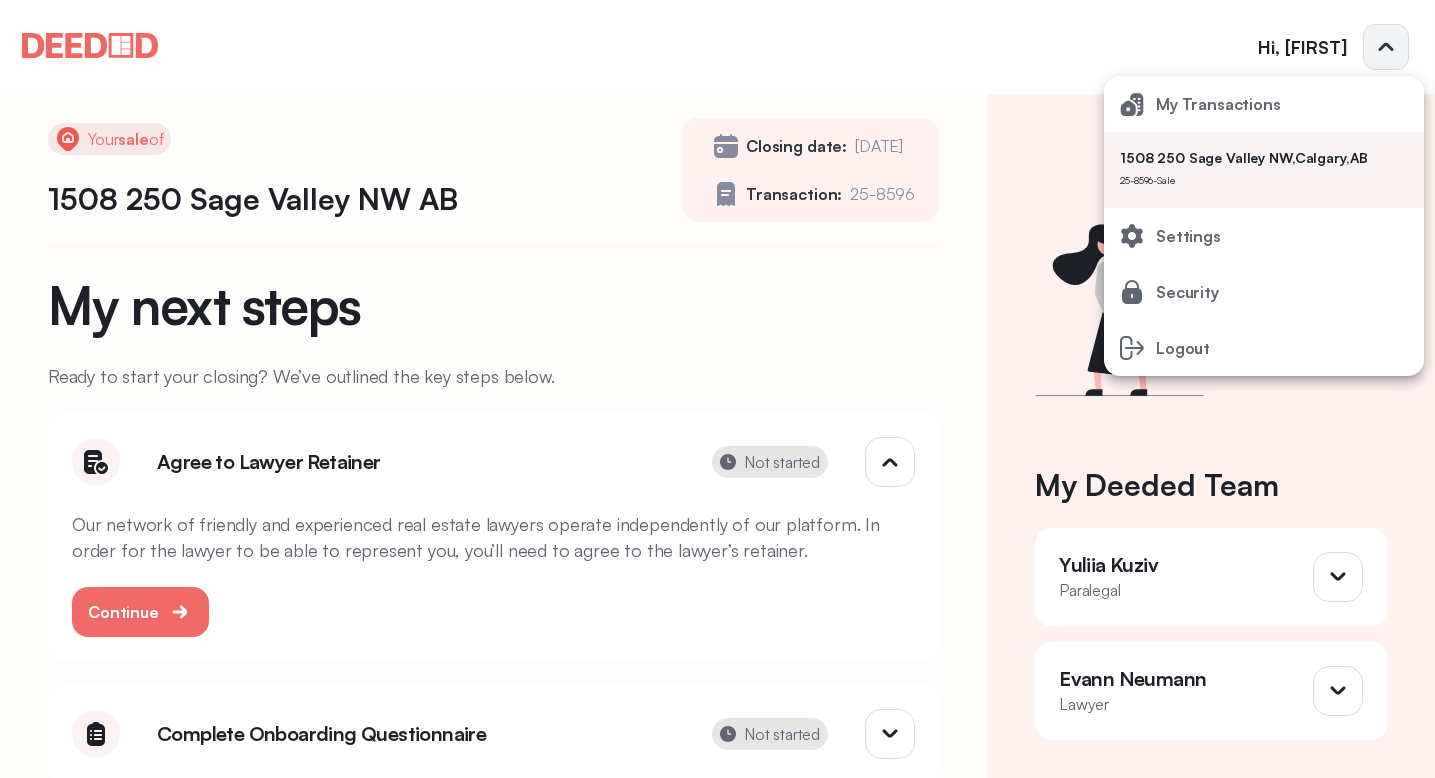 click at bounding box center [717, 389] 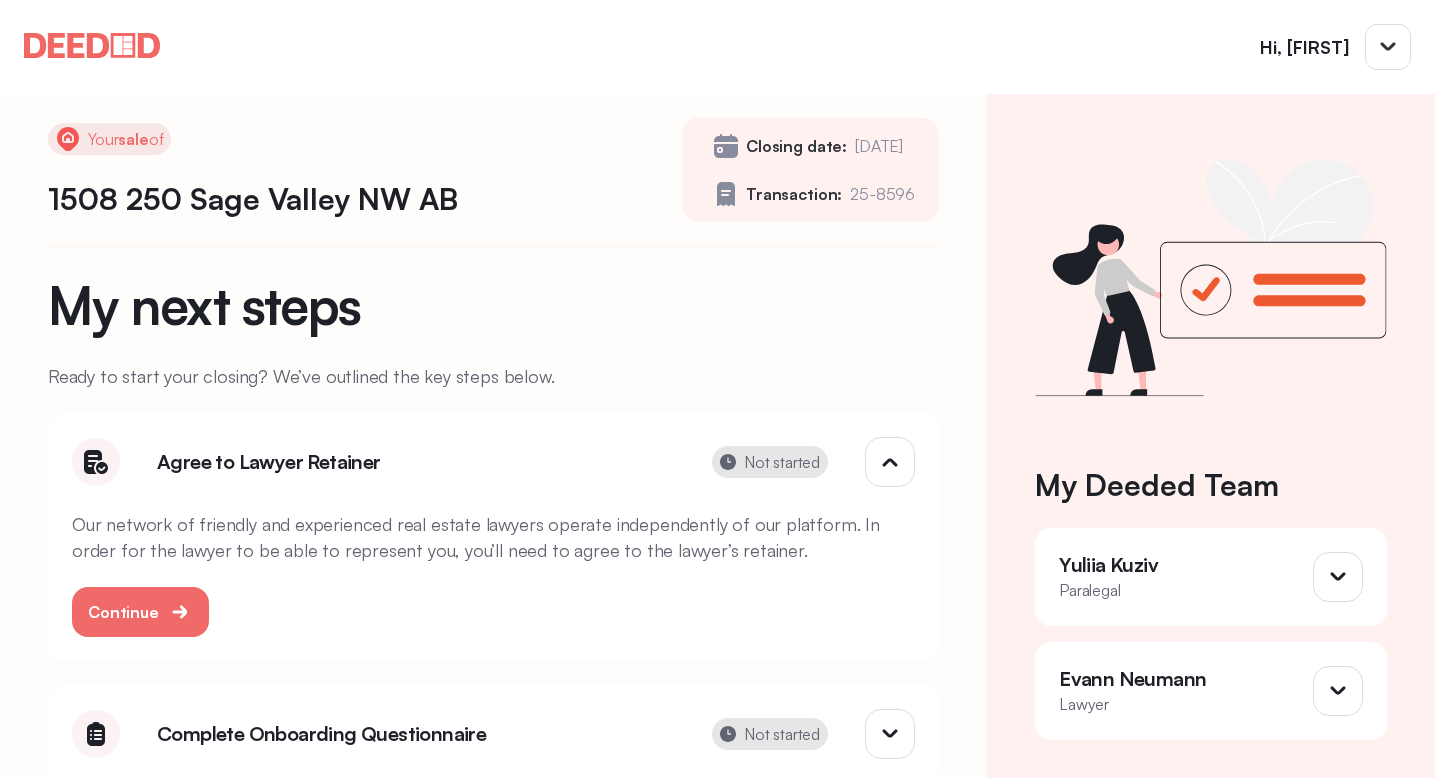 click on "Hi, Ivana" at bounding box center [1304, 47] 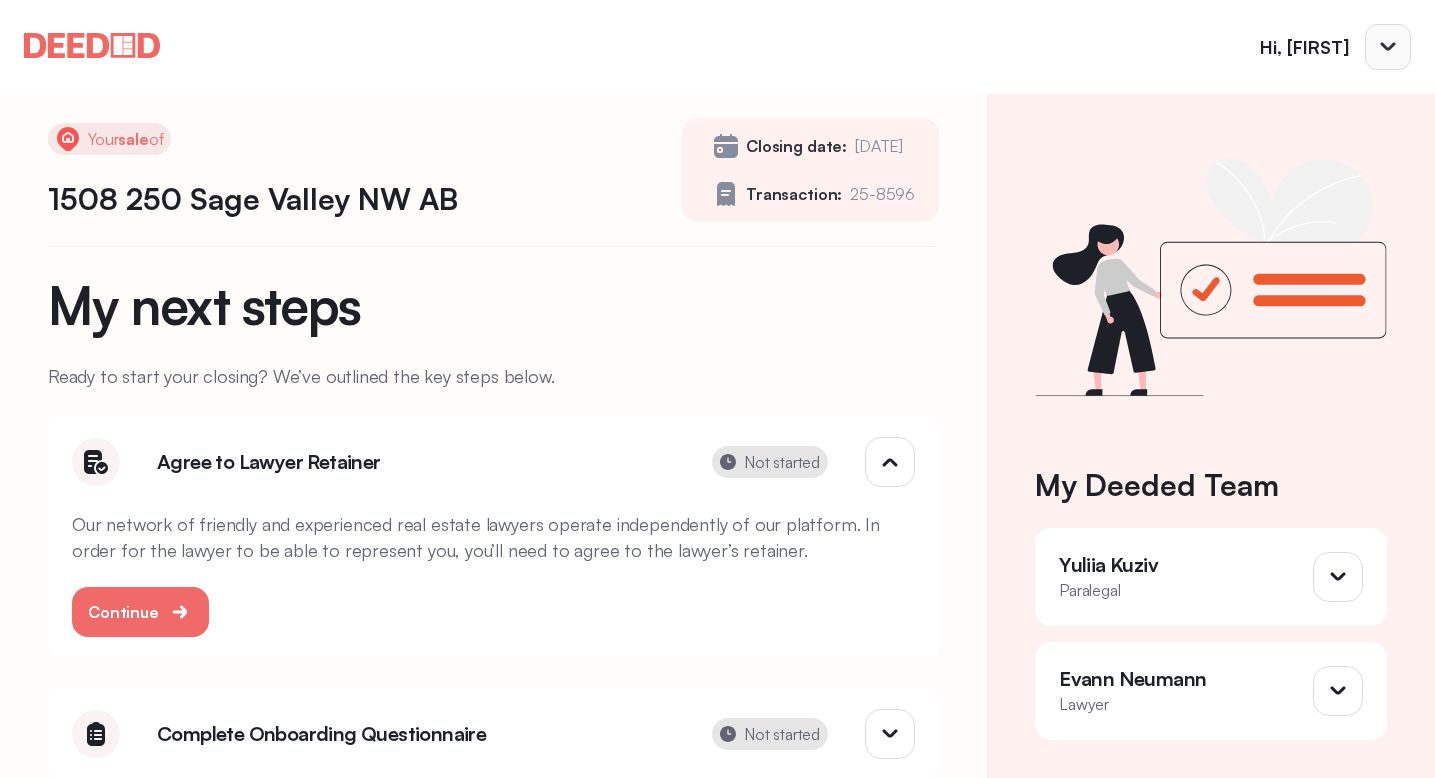 click at bounding box center (1388, 47) 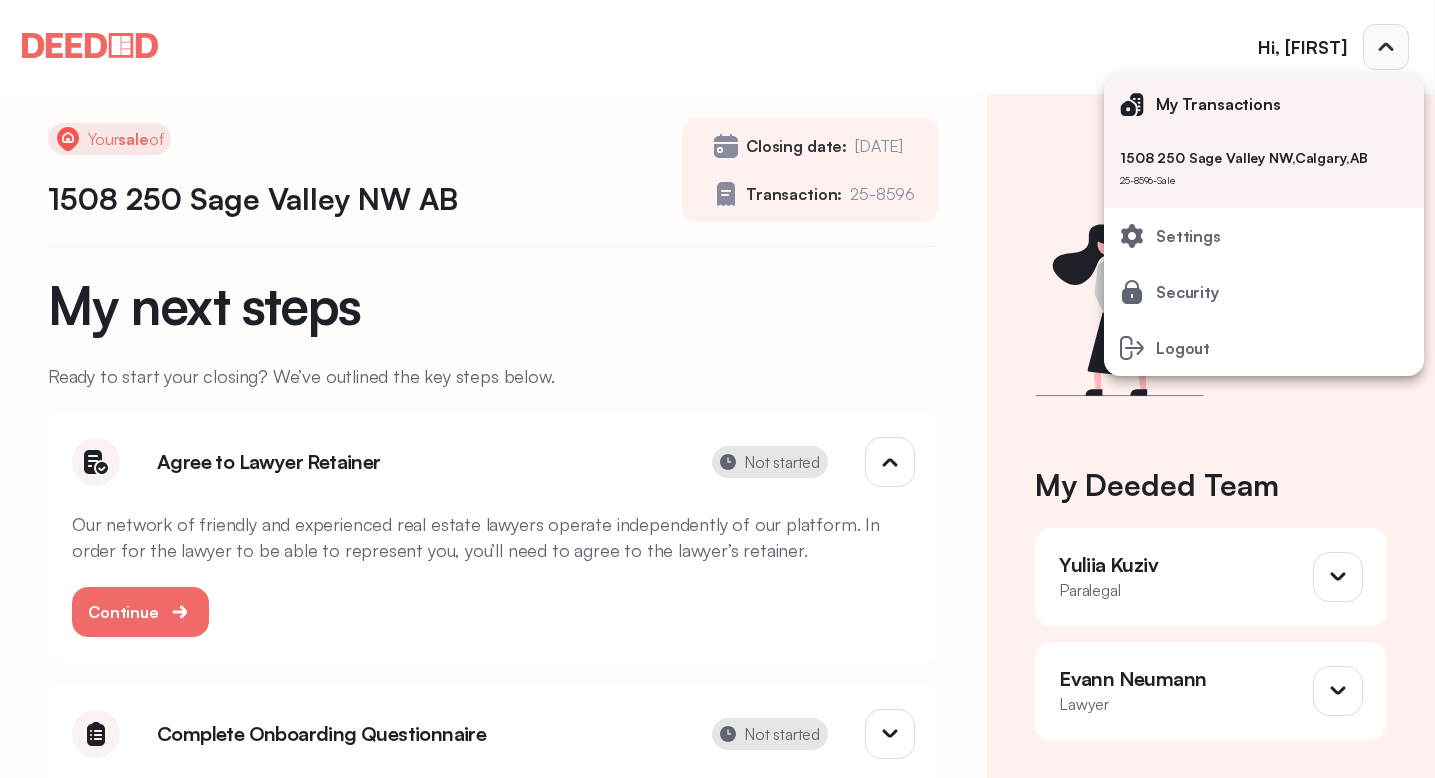 click on "My Transactions" at bounding box center [1218, 104] 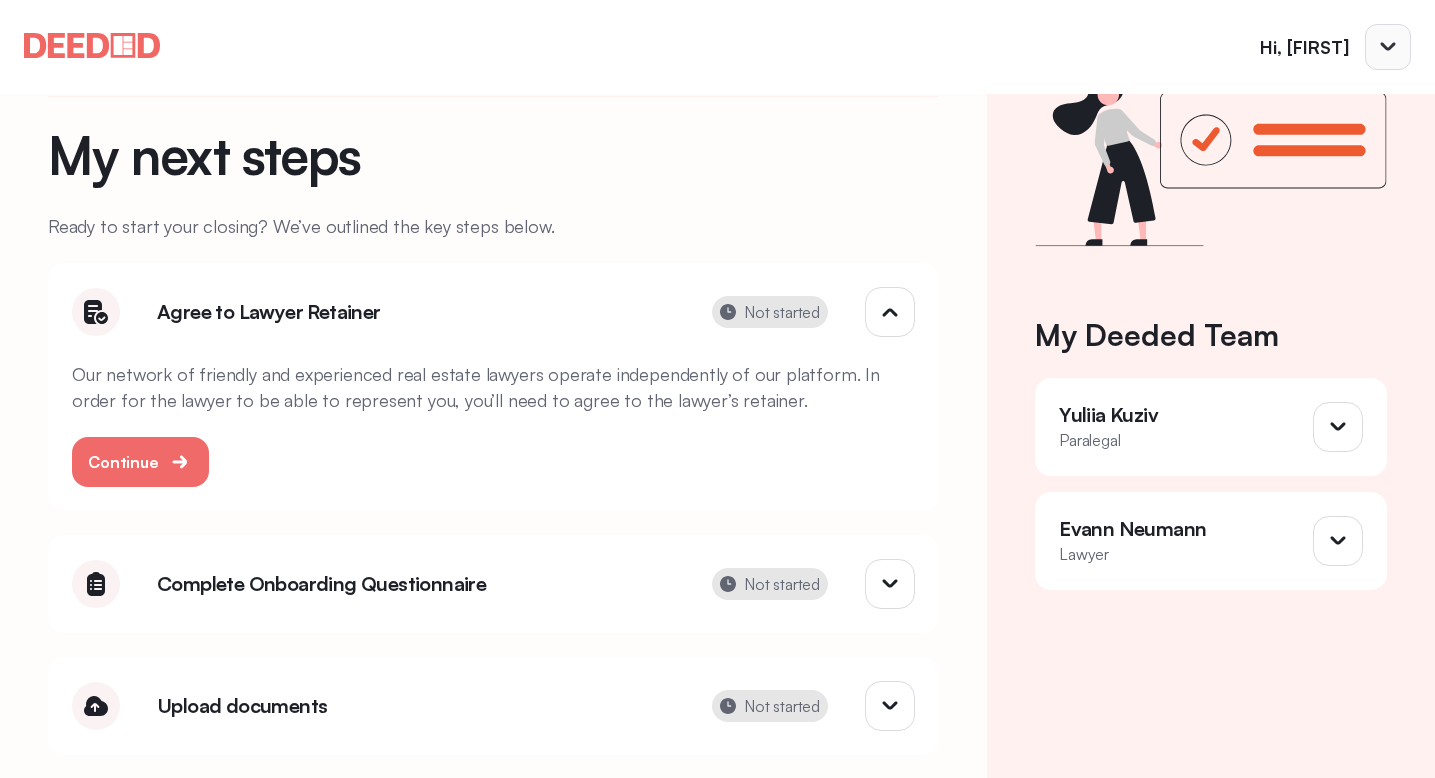 scroll, scrollTop: 0, scrollLeft: 0, axis: both 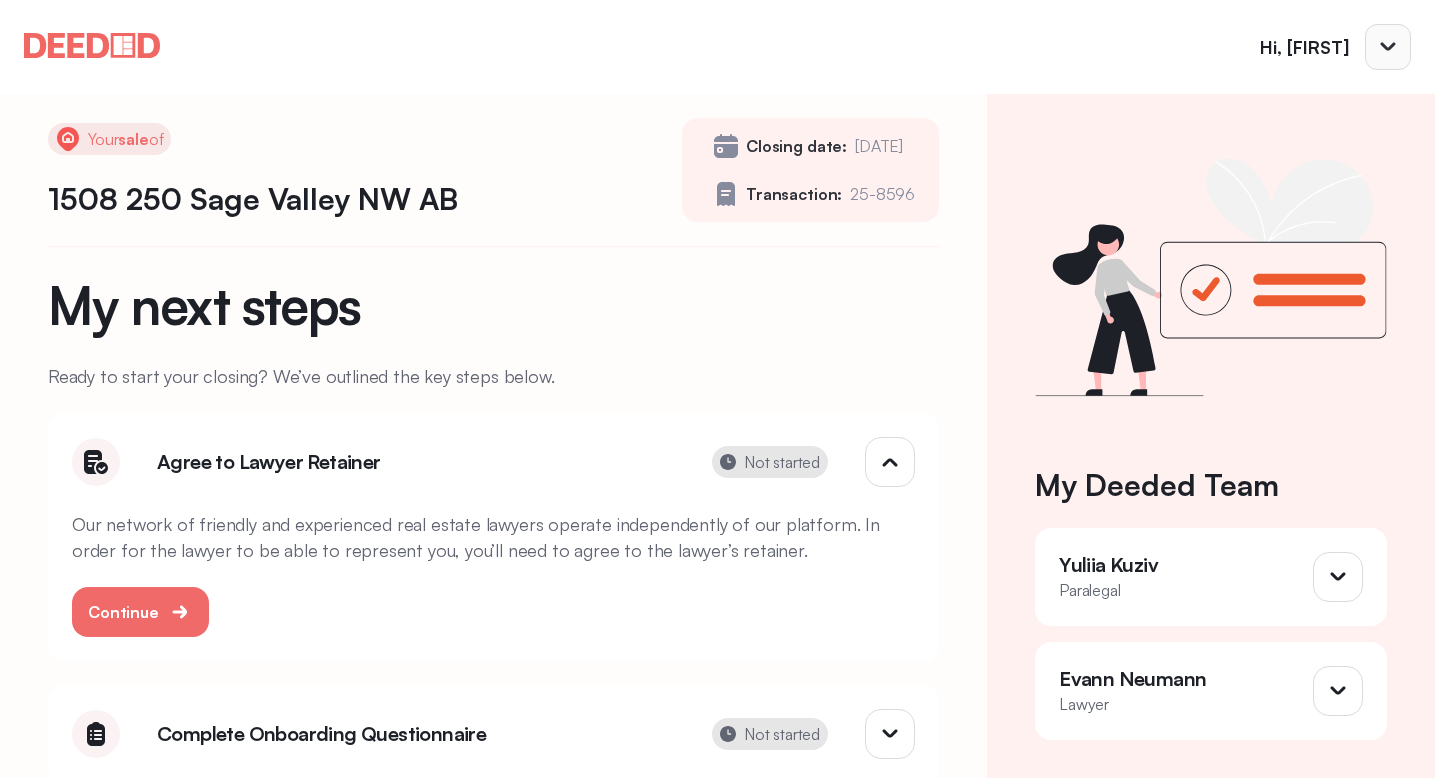 click at bounding box center [1388, 47] 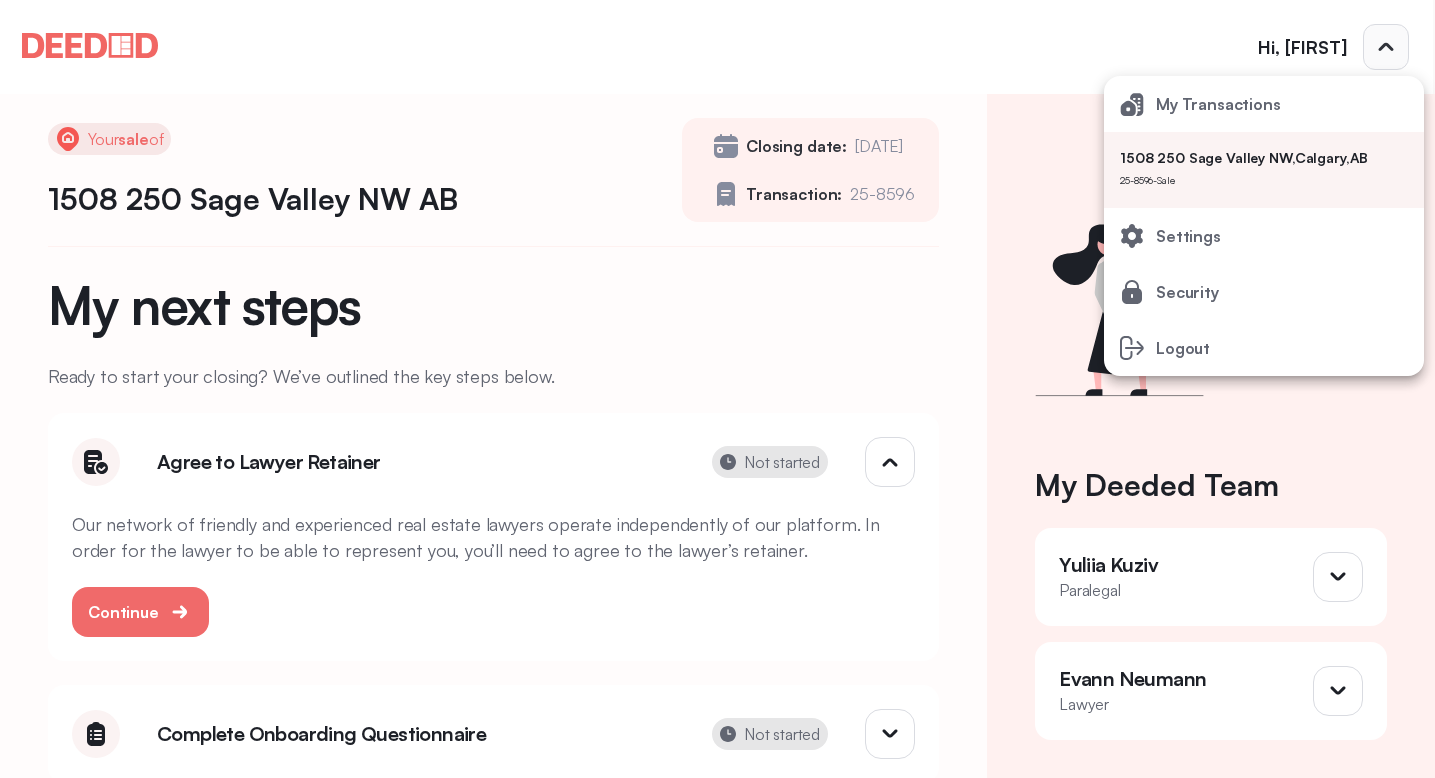 click at bounding box center [717, 389] 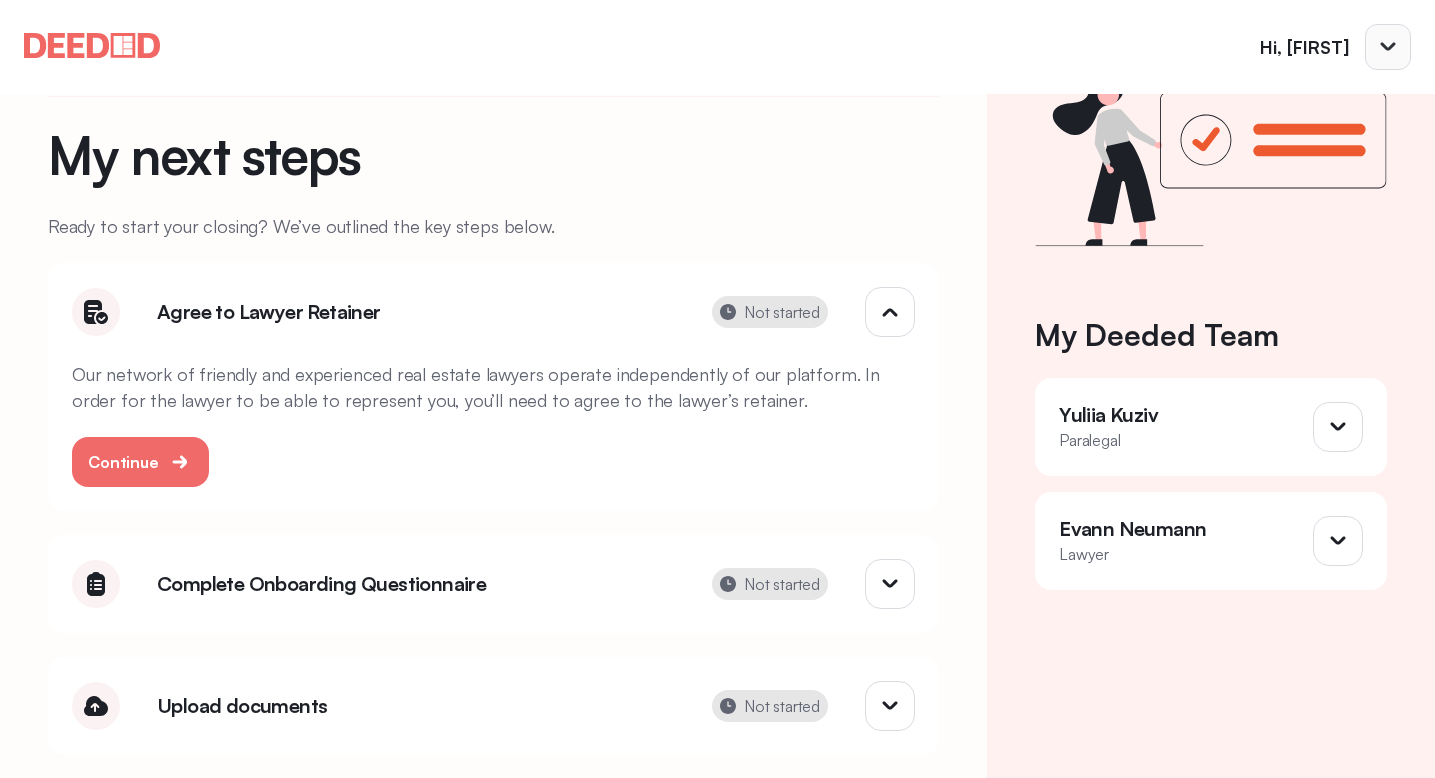 scroll, scrollTop: 0, scrollLeft: 0, axis: both 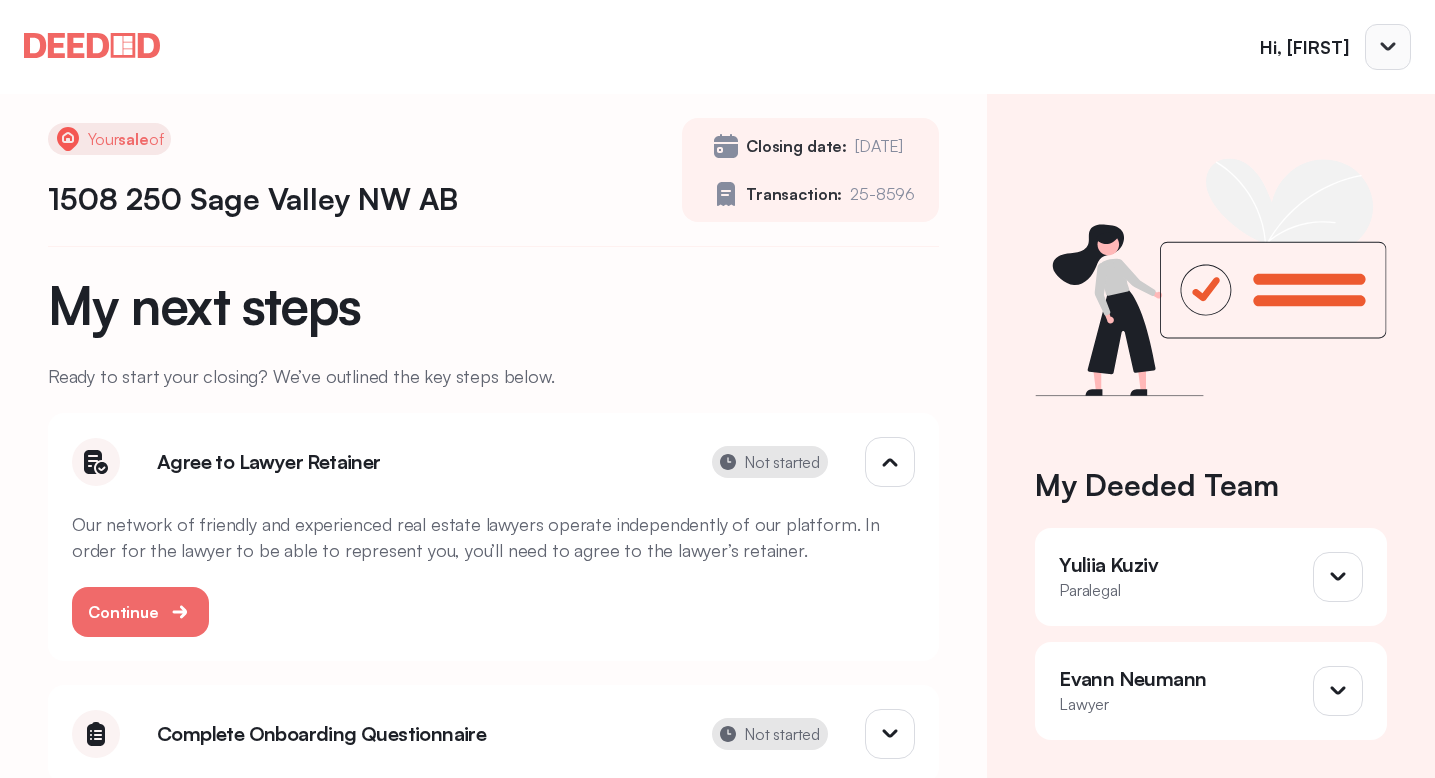 click at bounding box center [1387, 46] 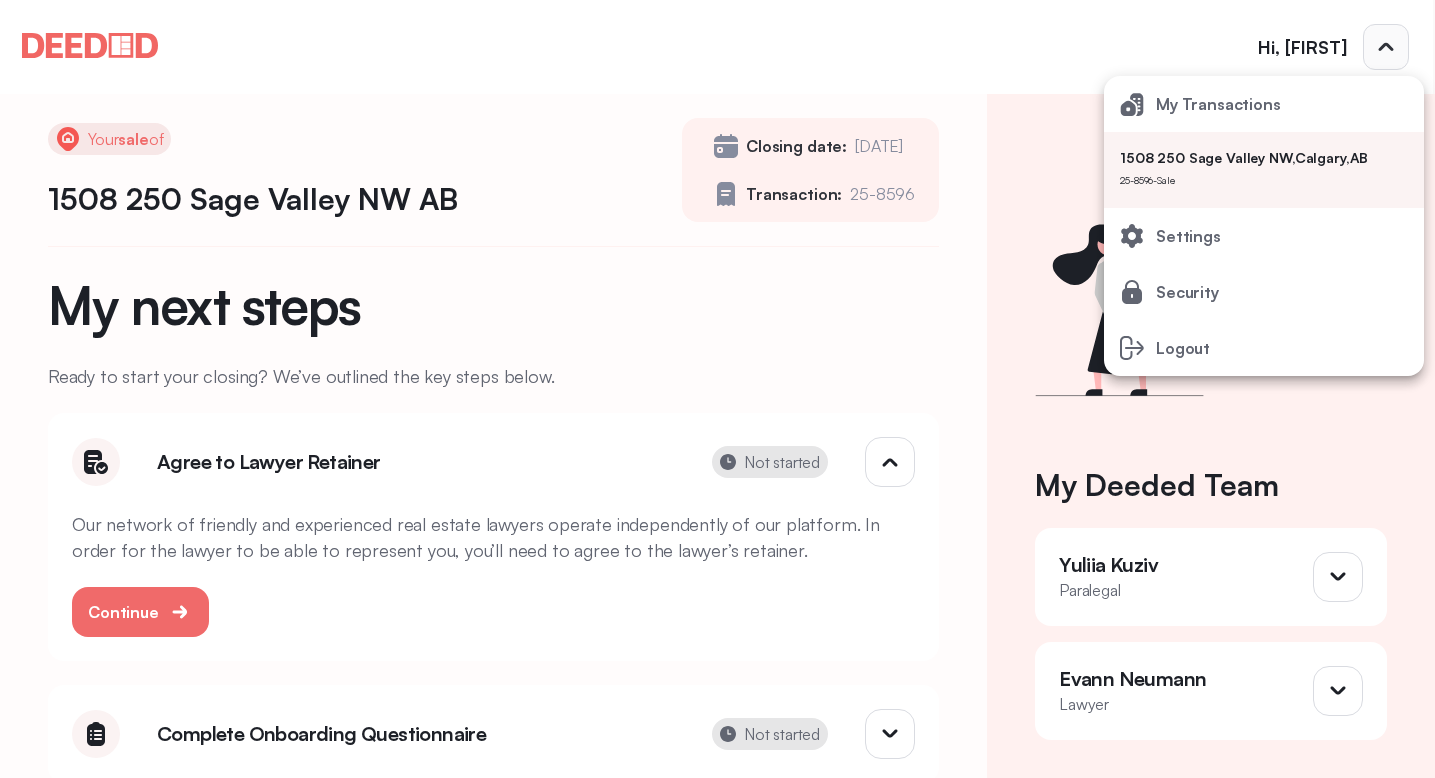 click at bounding box center (717, 389) 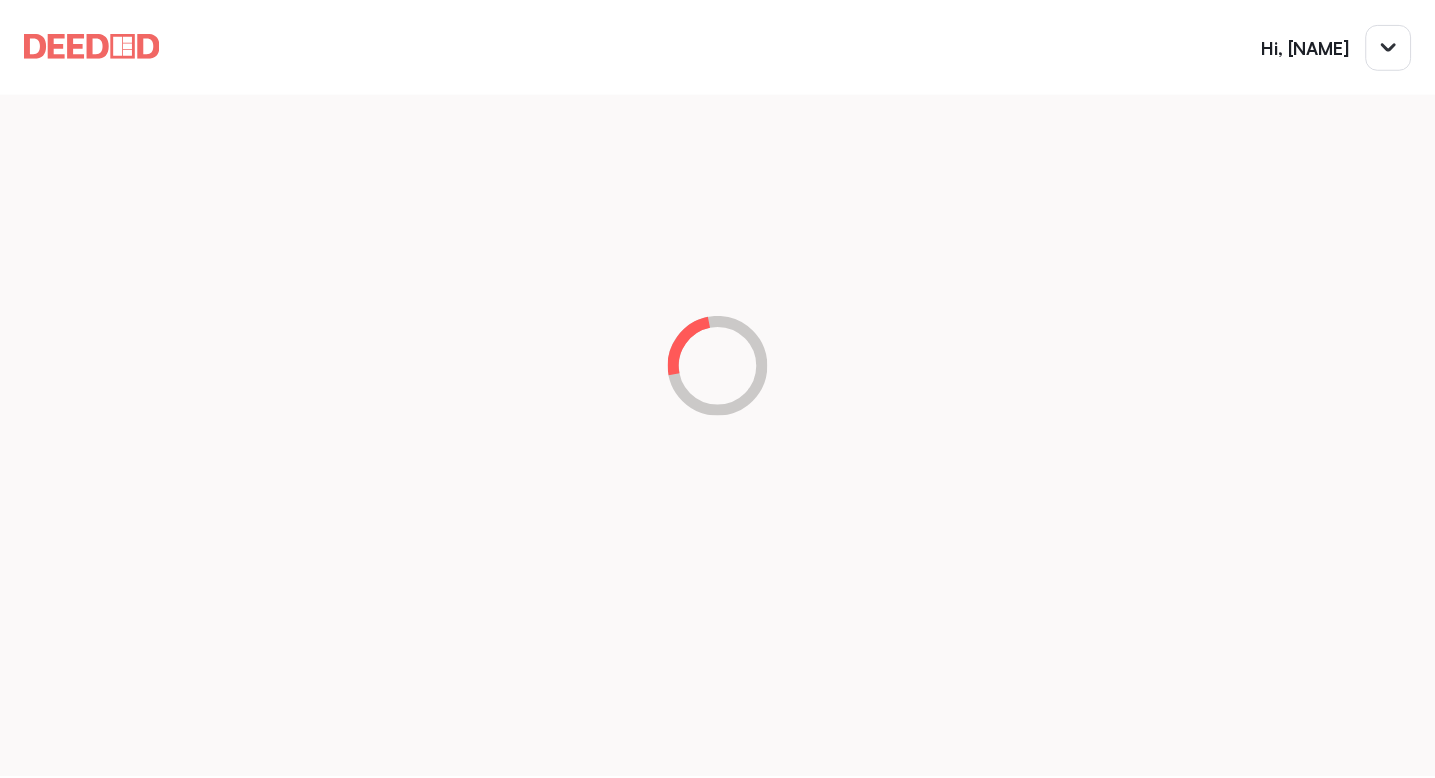 scroll, scrollTop: 0, scrollLeft: 0, axis: both 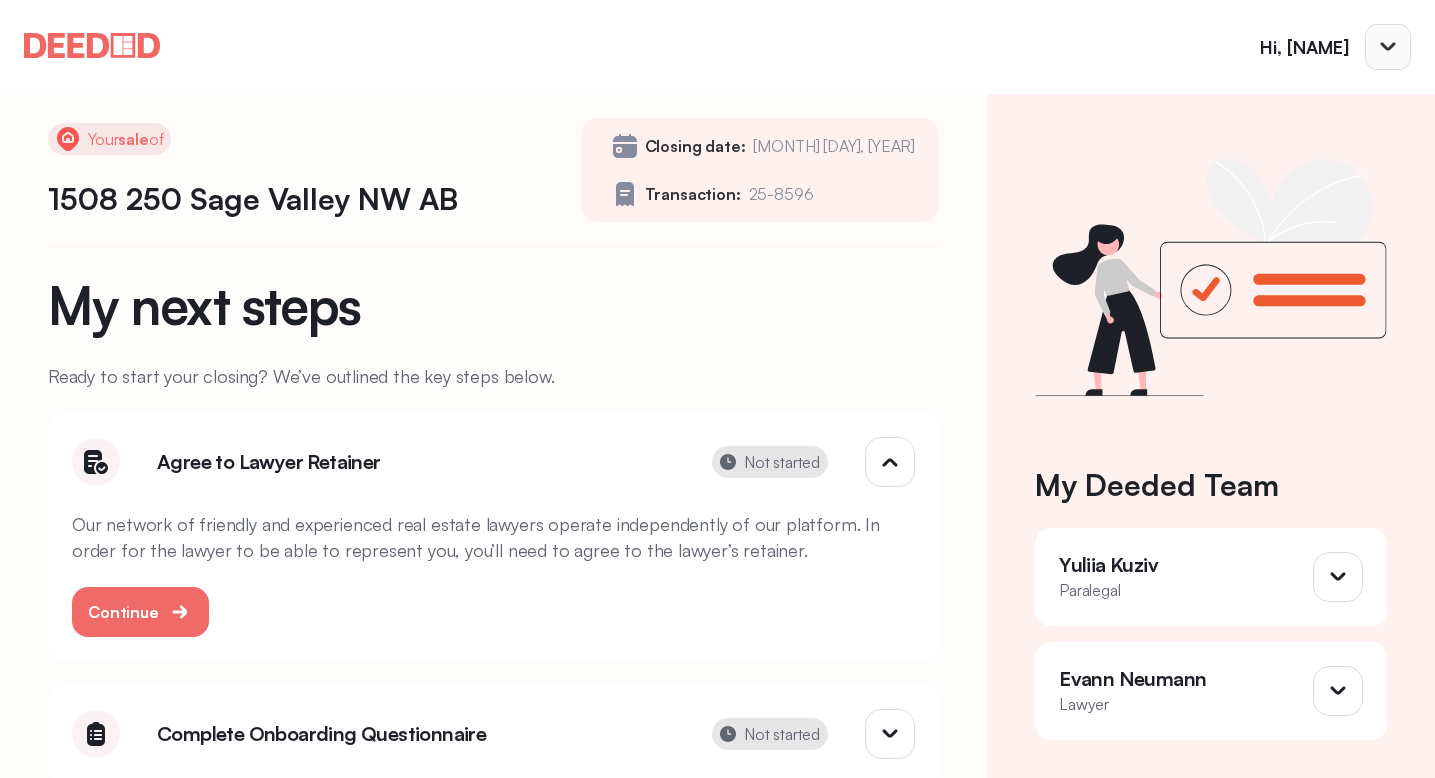 click at bounding box center [1388, 47] 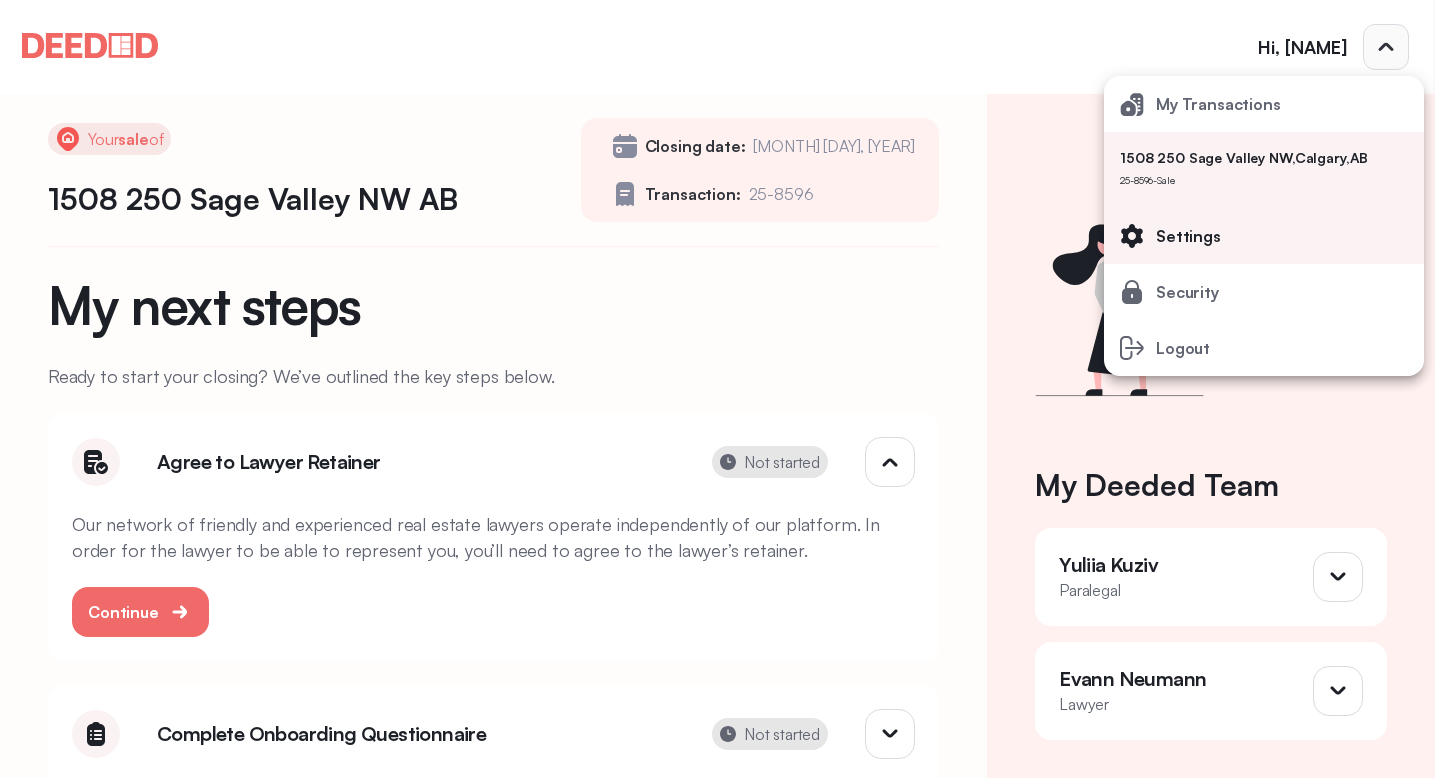 click on "Settings" at bounding box center [1218, 104] 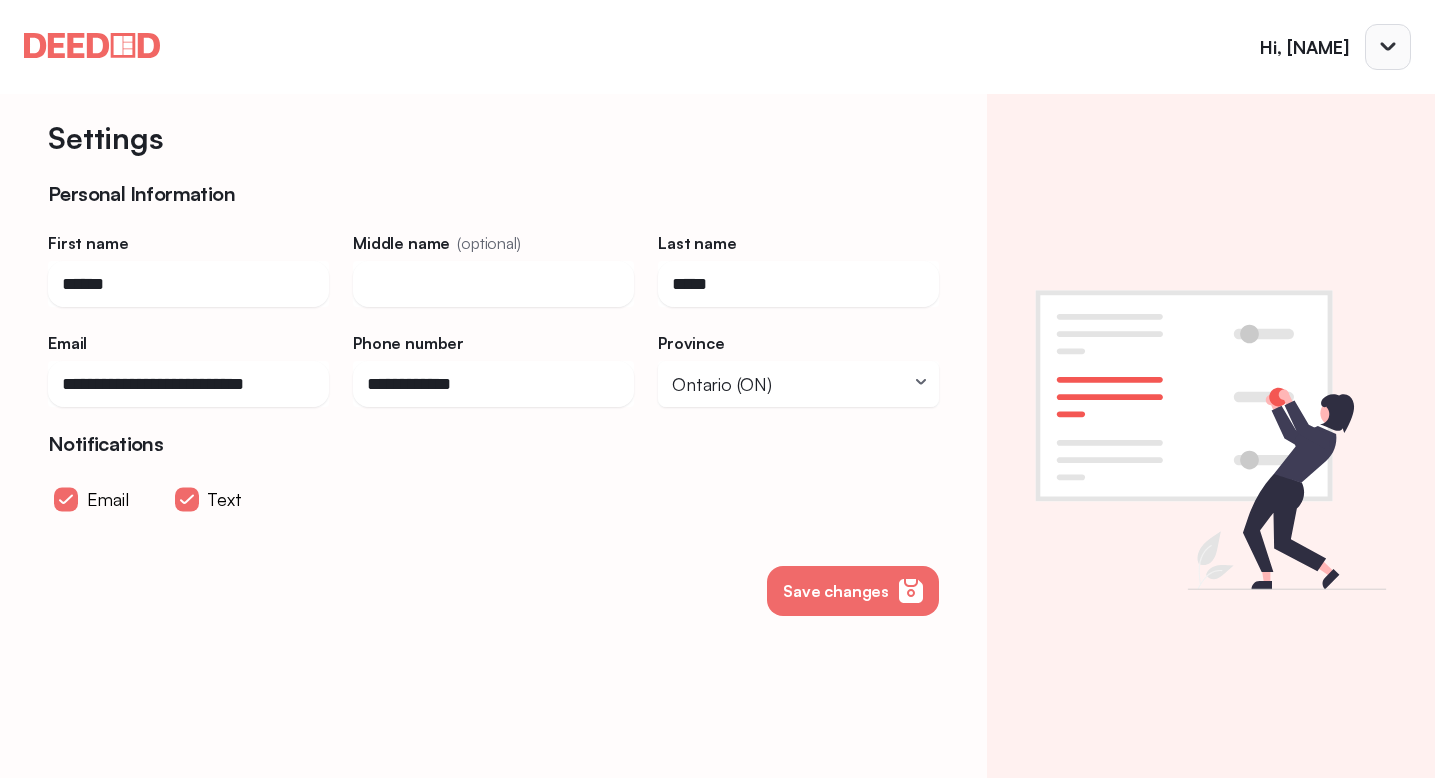 click on "Save changes" at bounding box center (493, 591) 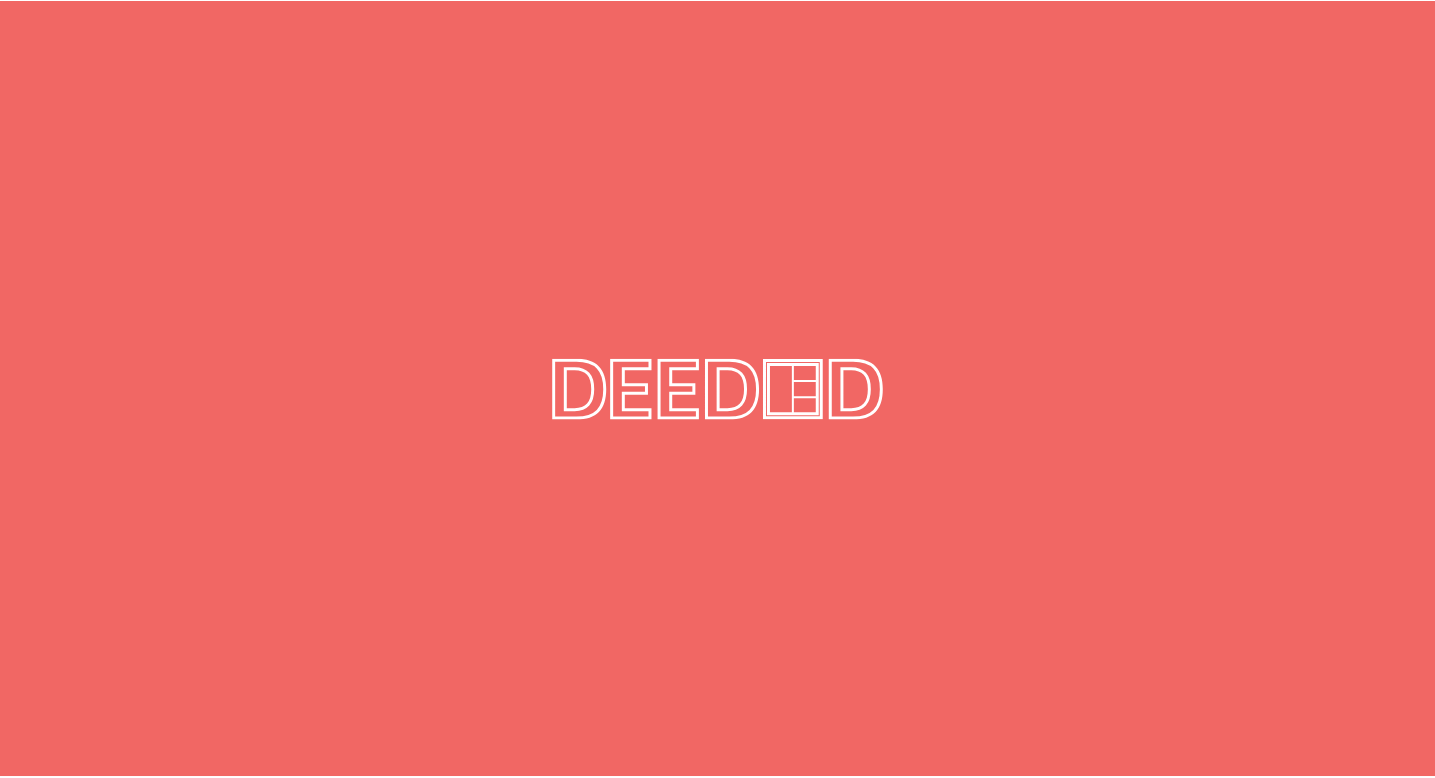 scroll, scrollTop: 0, scrollLeft: 0, axis: both 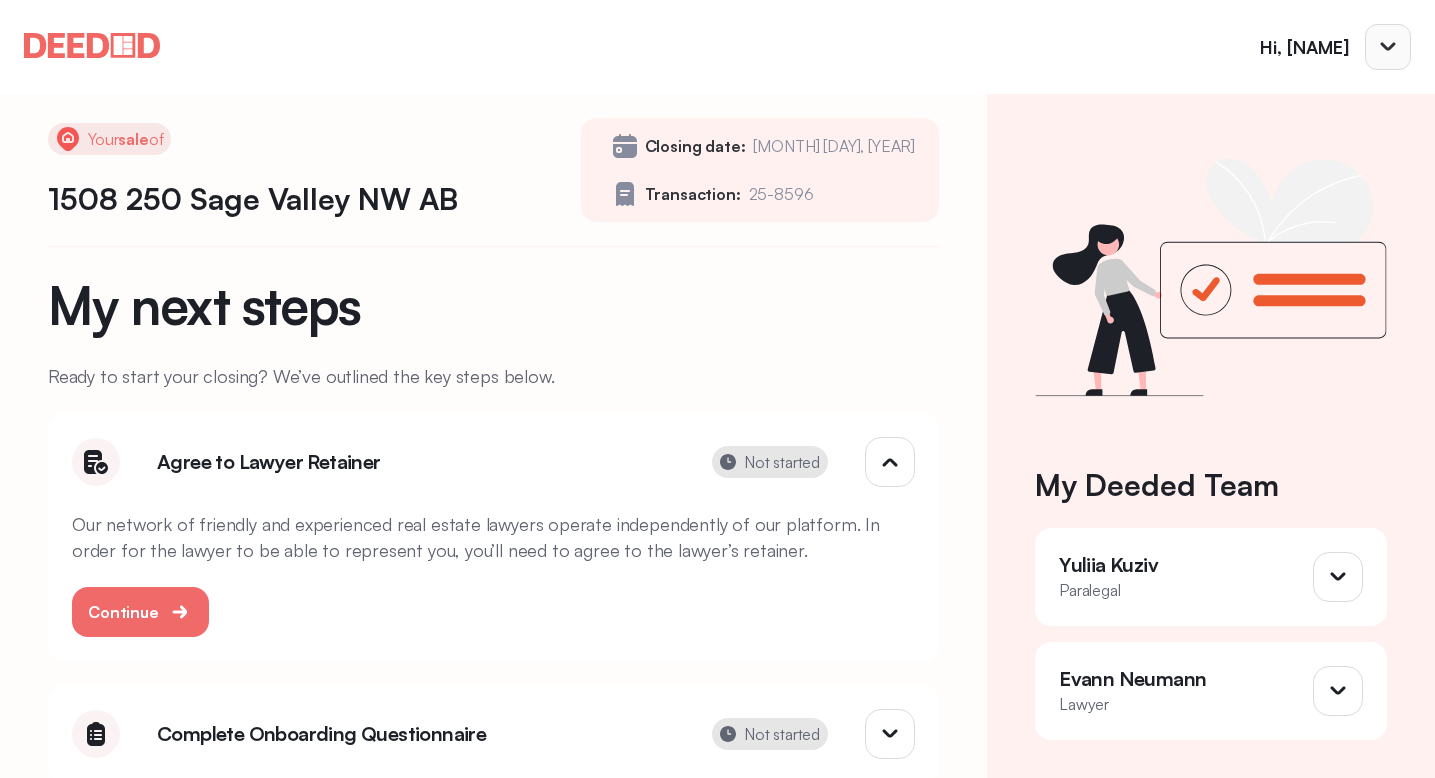 click at bounding box center (1388, 47) 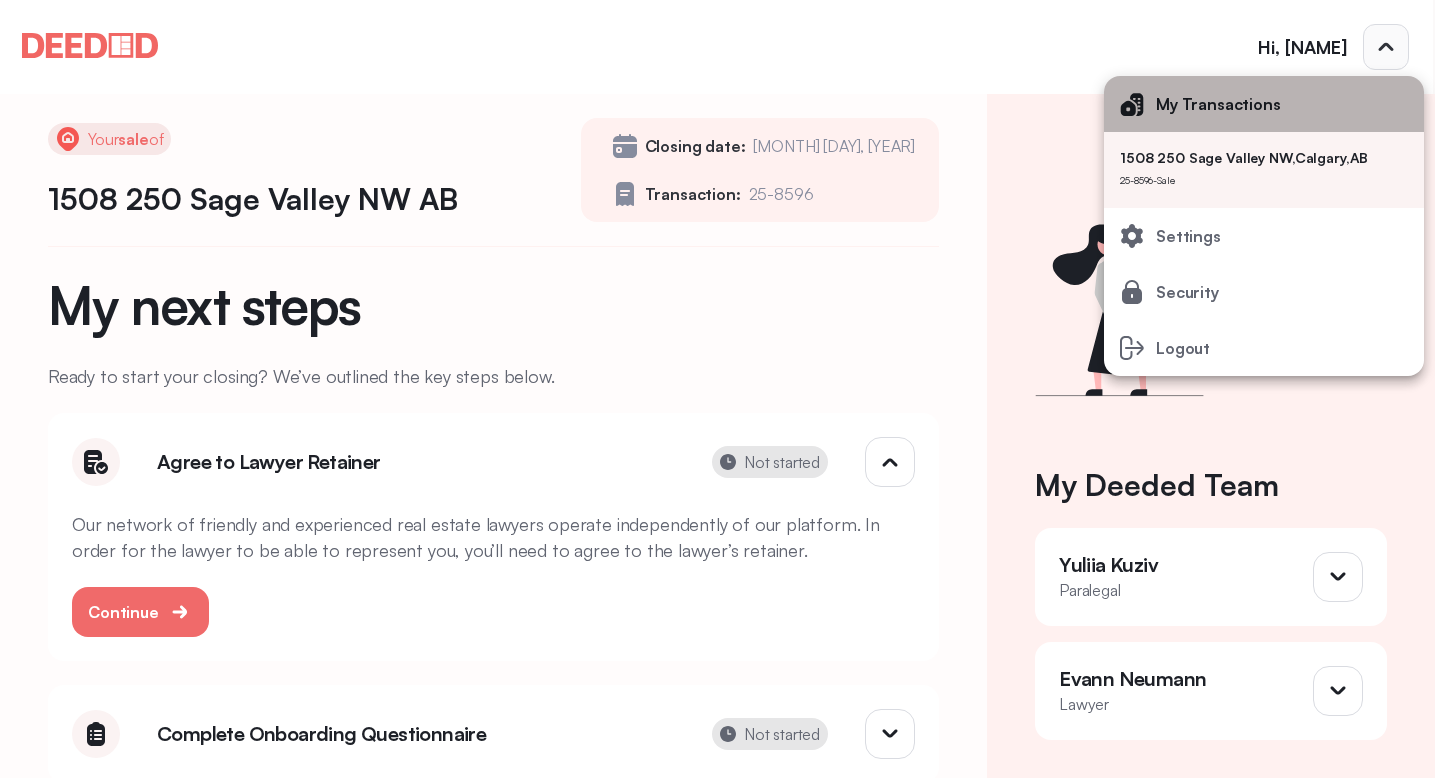 click on "My Transactions" at bounding box center (1218, 104) 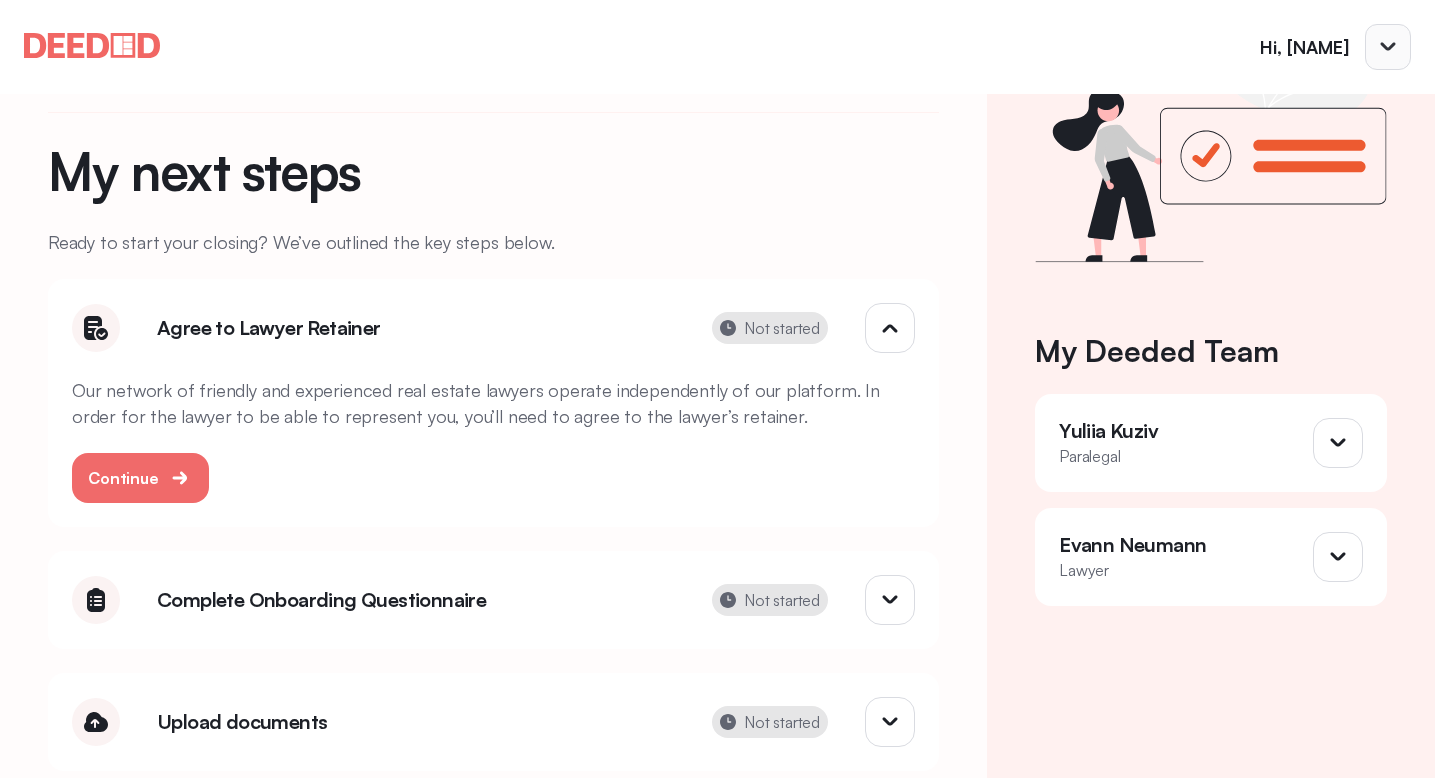 scroll, scrollTop: 150, scrollLeft: 0, axis: vertical 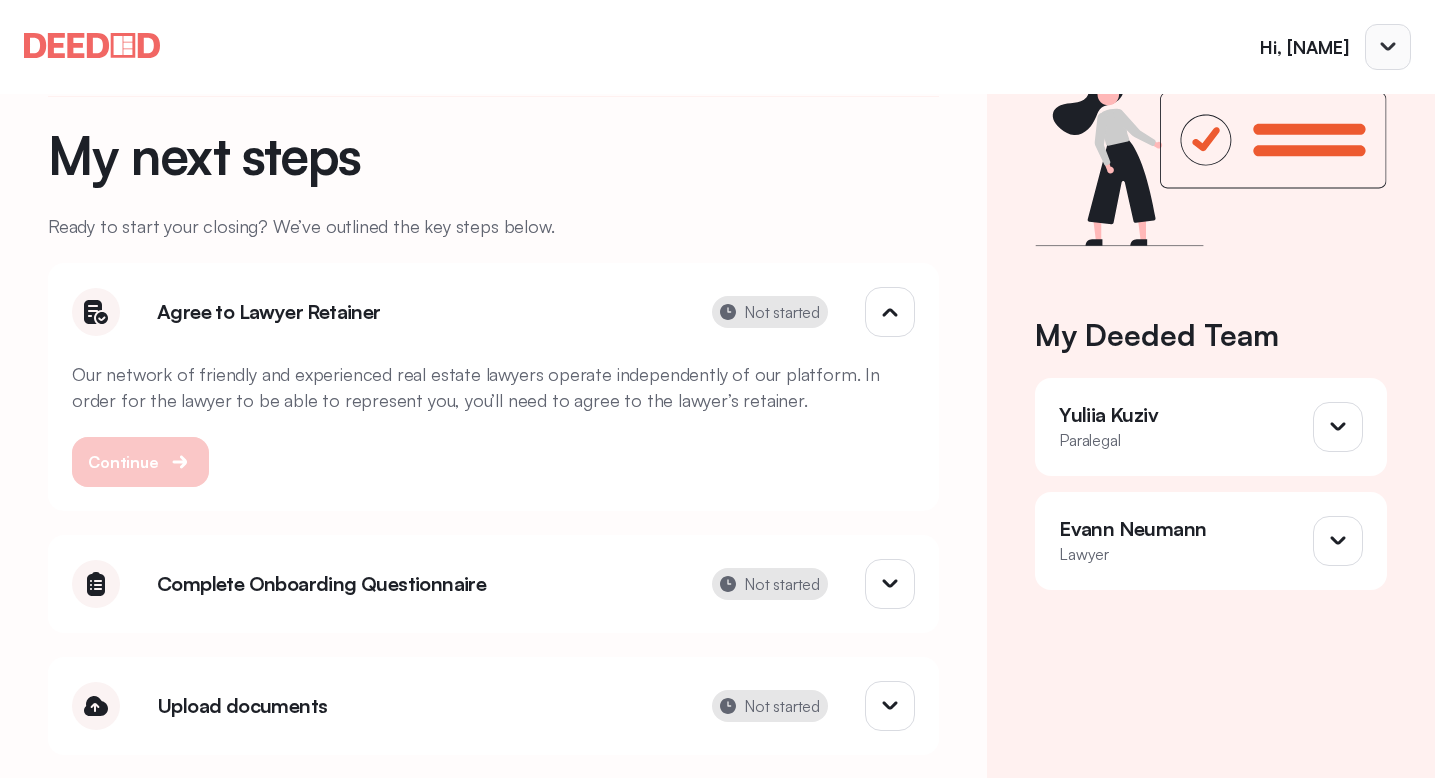 click on "Continue" at bounding box center (123, 462) 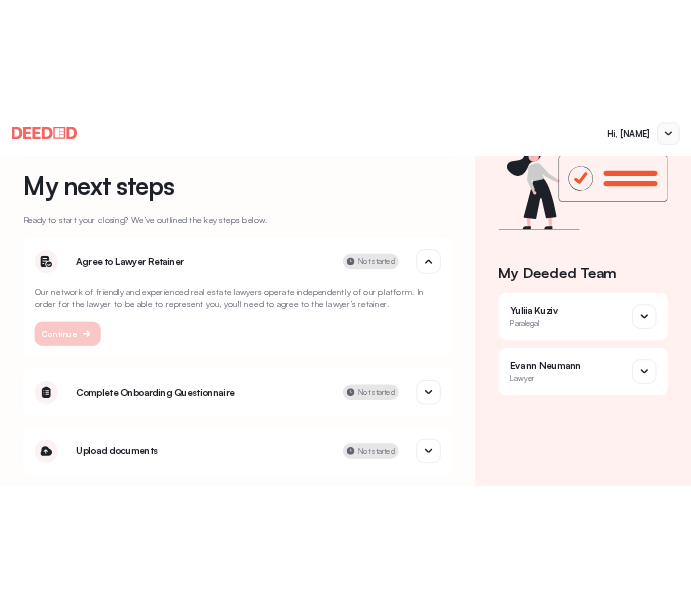 scroll, scrollTop: 0, scrollLeft: 0, axis: both 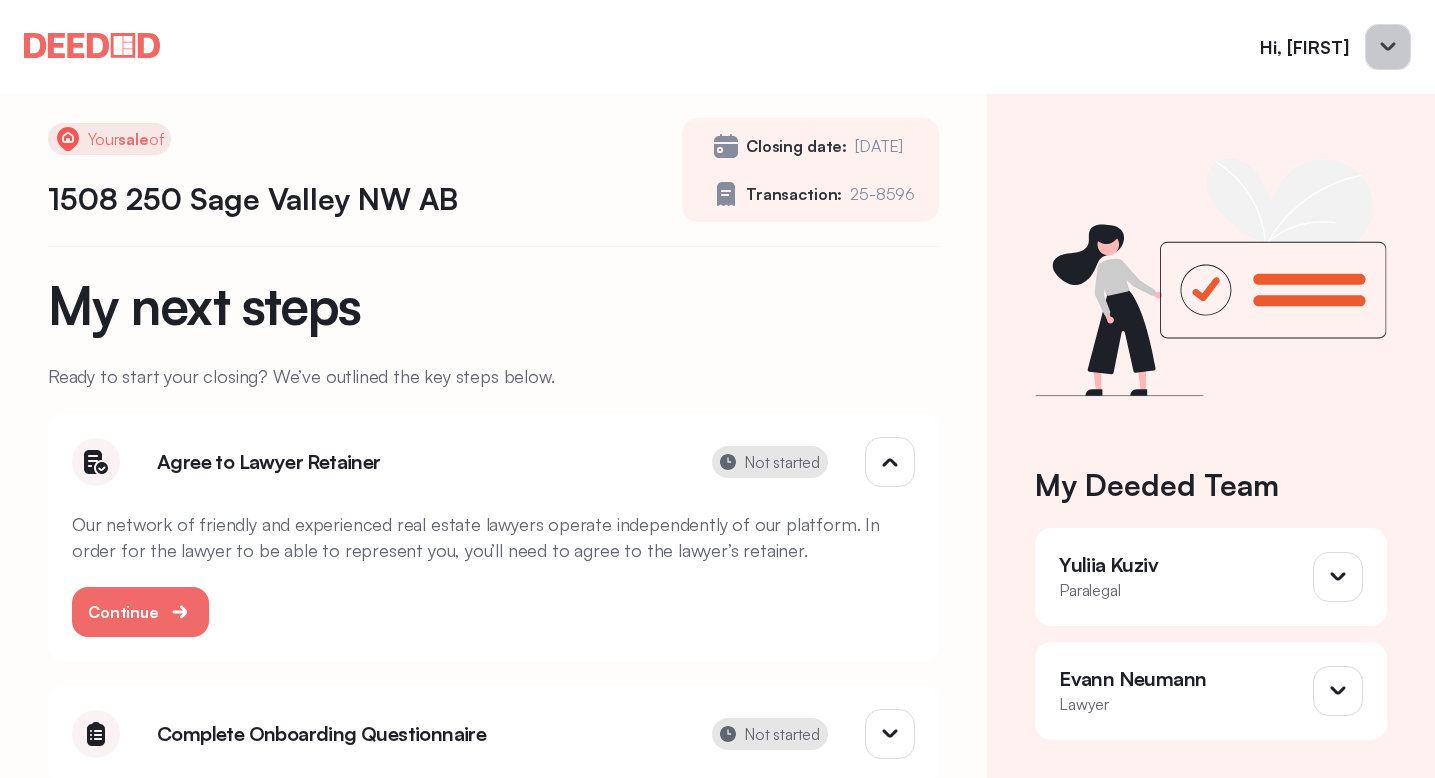 click at bounding box center (1388, 47) 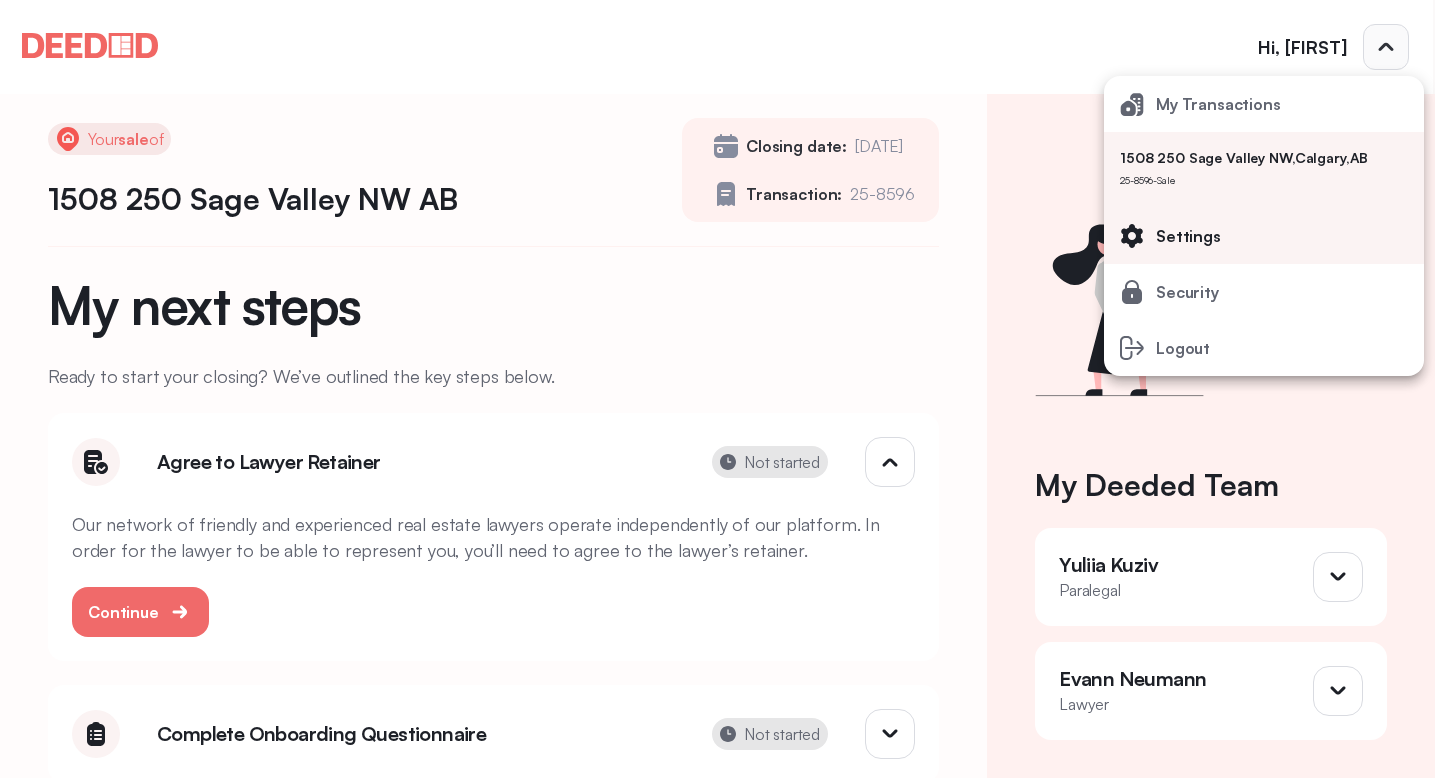 click on "Settings" at bounding box center (1264, 236) 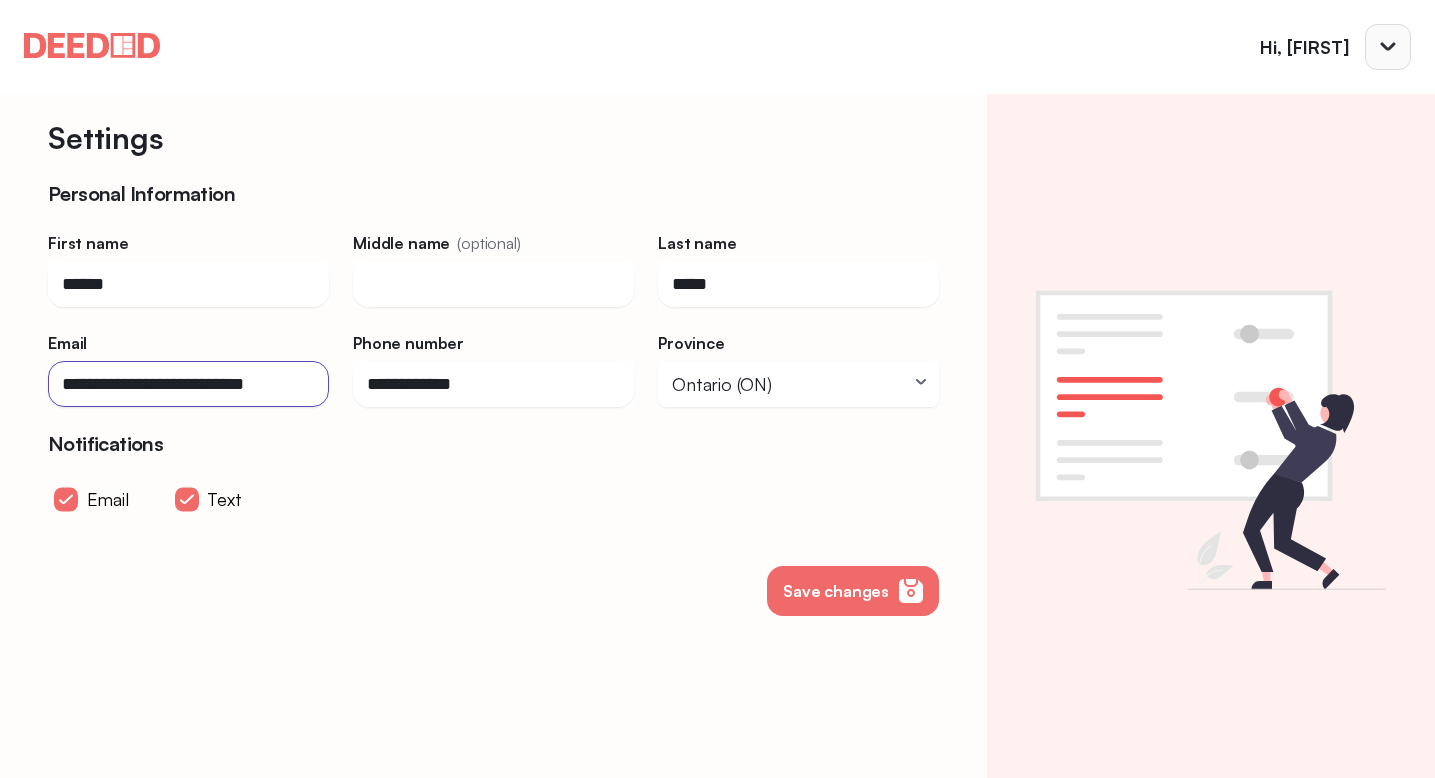 click on "**********" at bounding box center [188, 384] 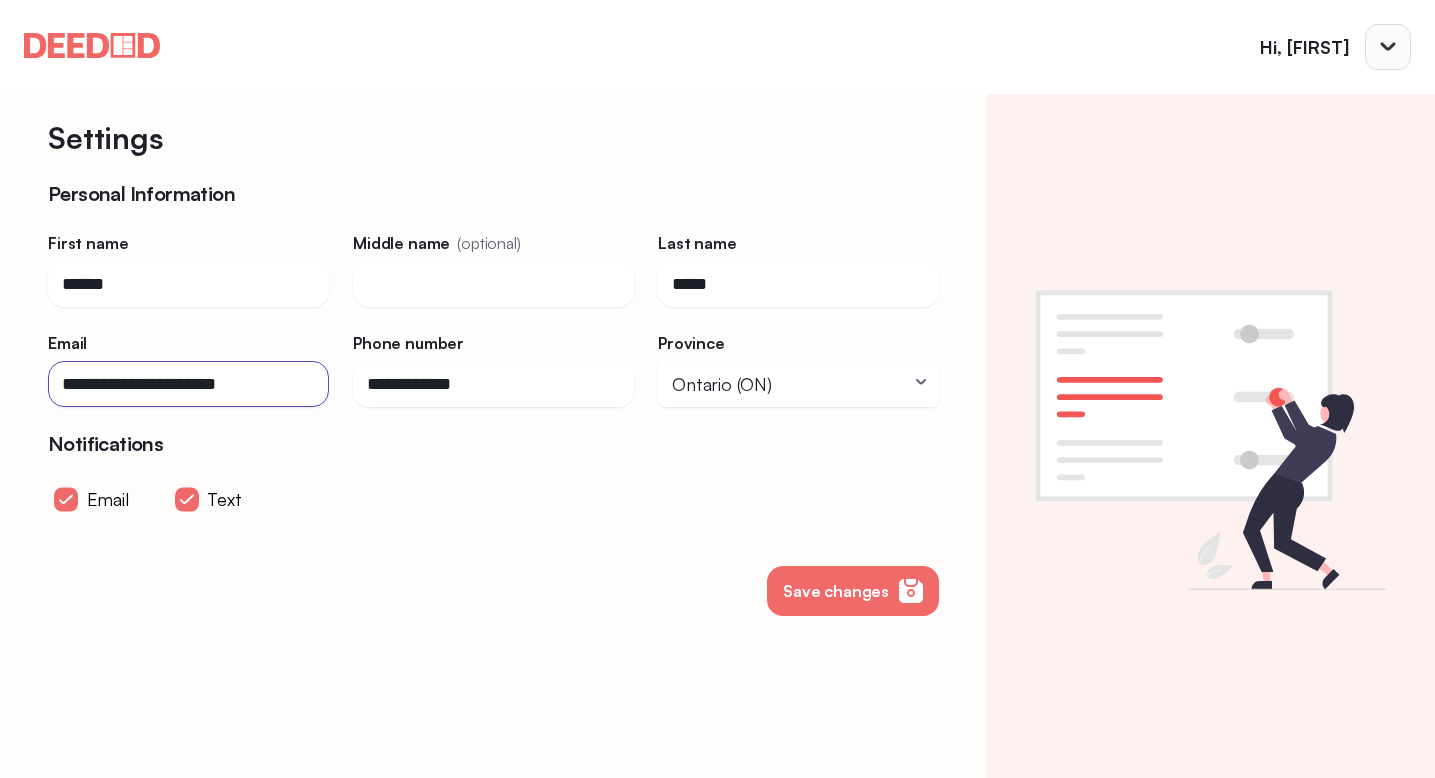 type on "**********" 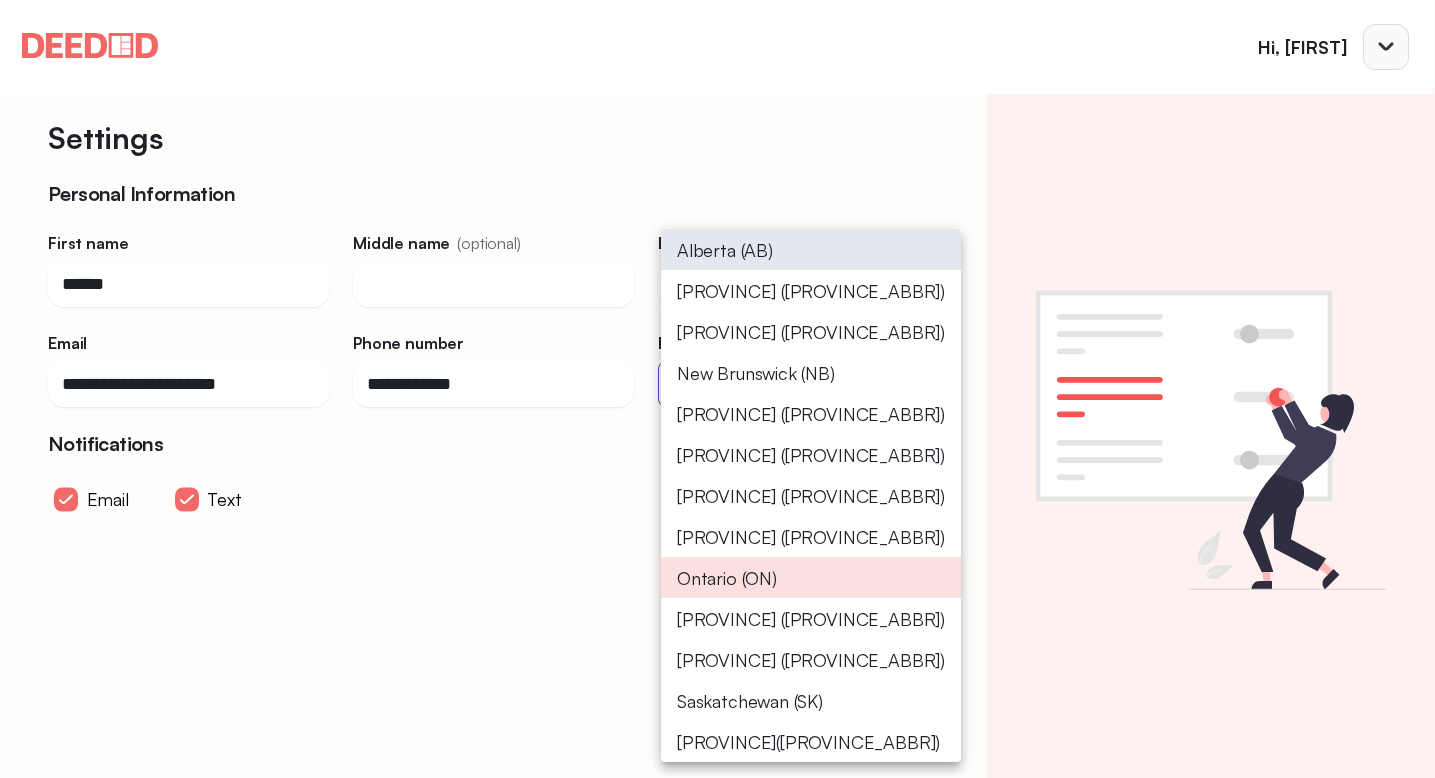 click on "Alberta (AB)" at bounding box center [811, 249] 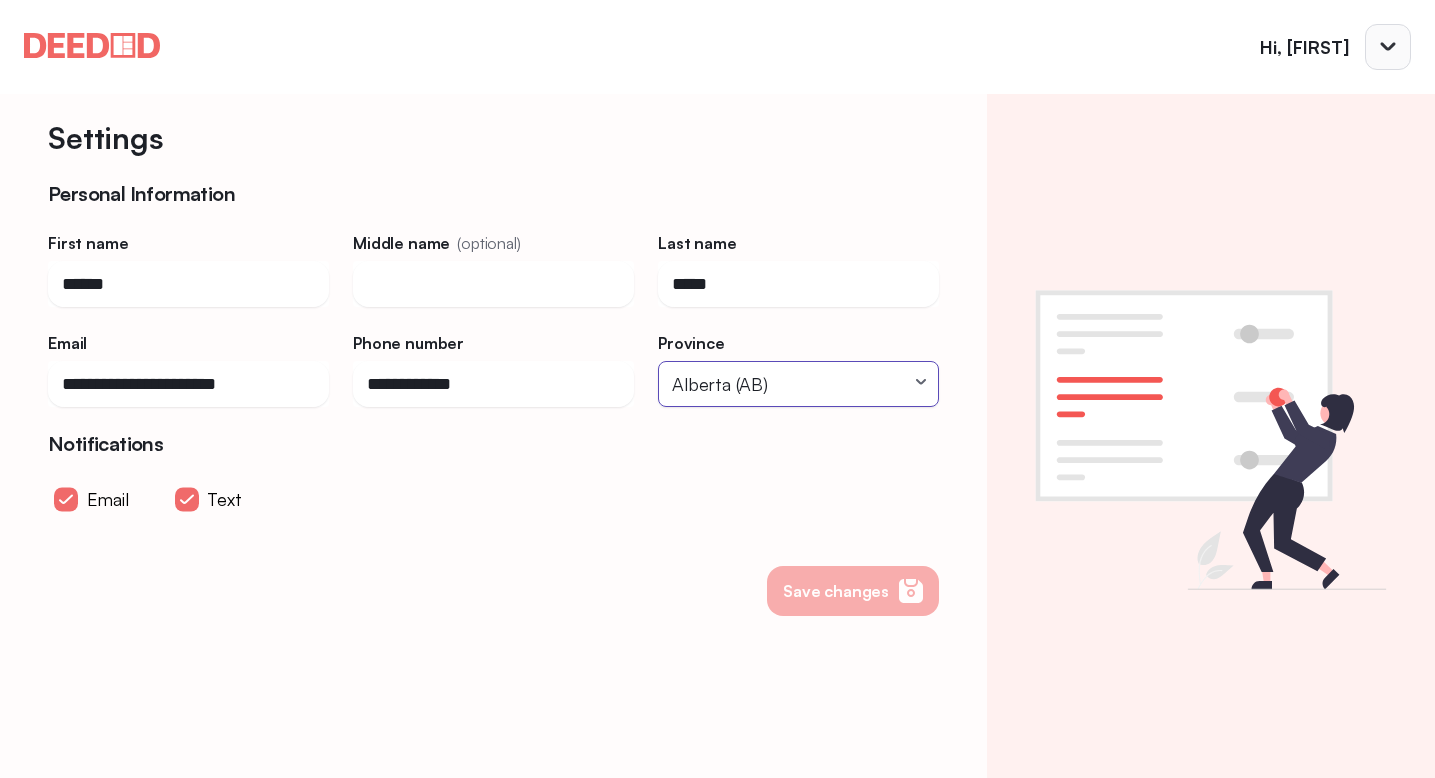 click on "Save changes" at bounding box center [836, 591] 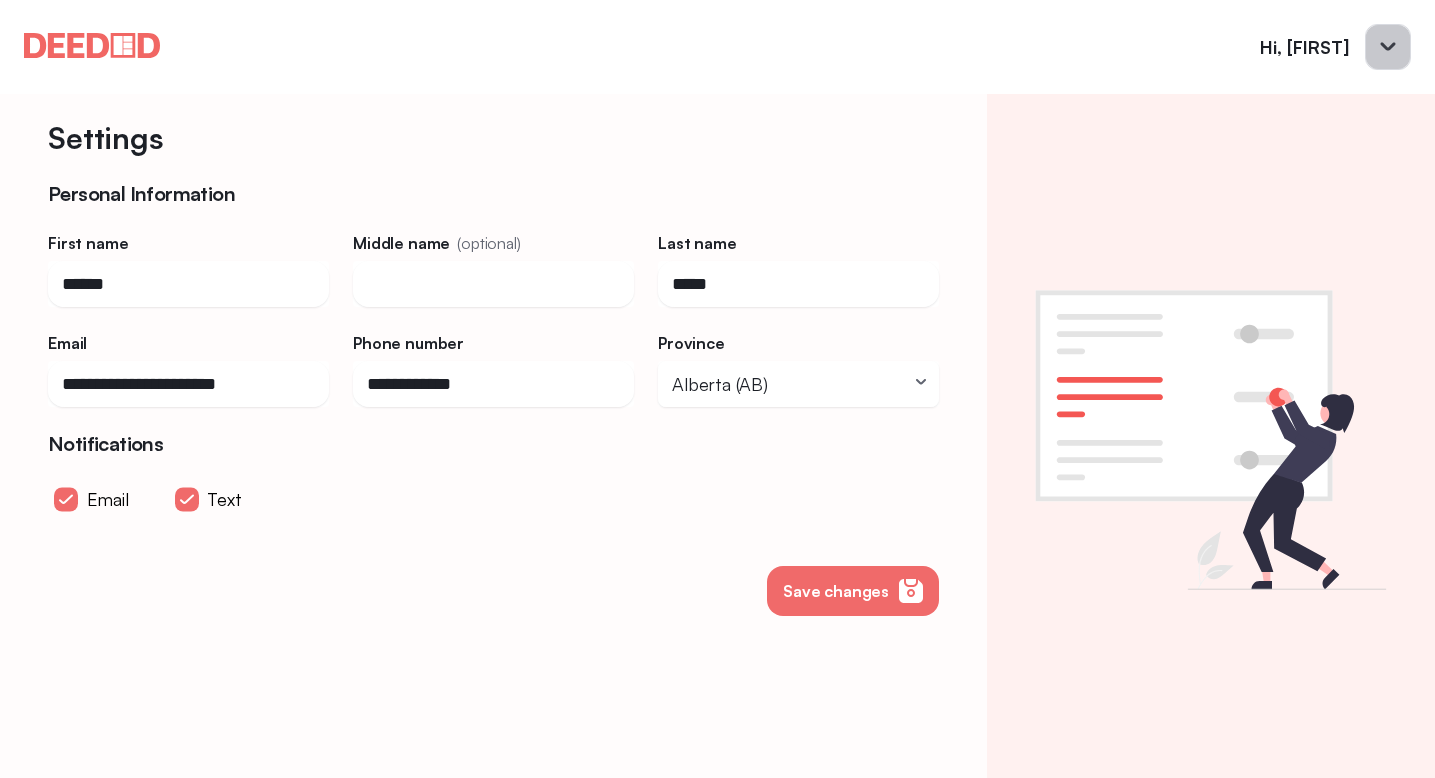 click at bounding box center [1388, 47] 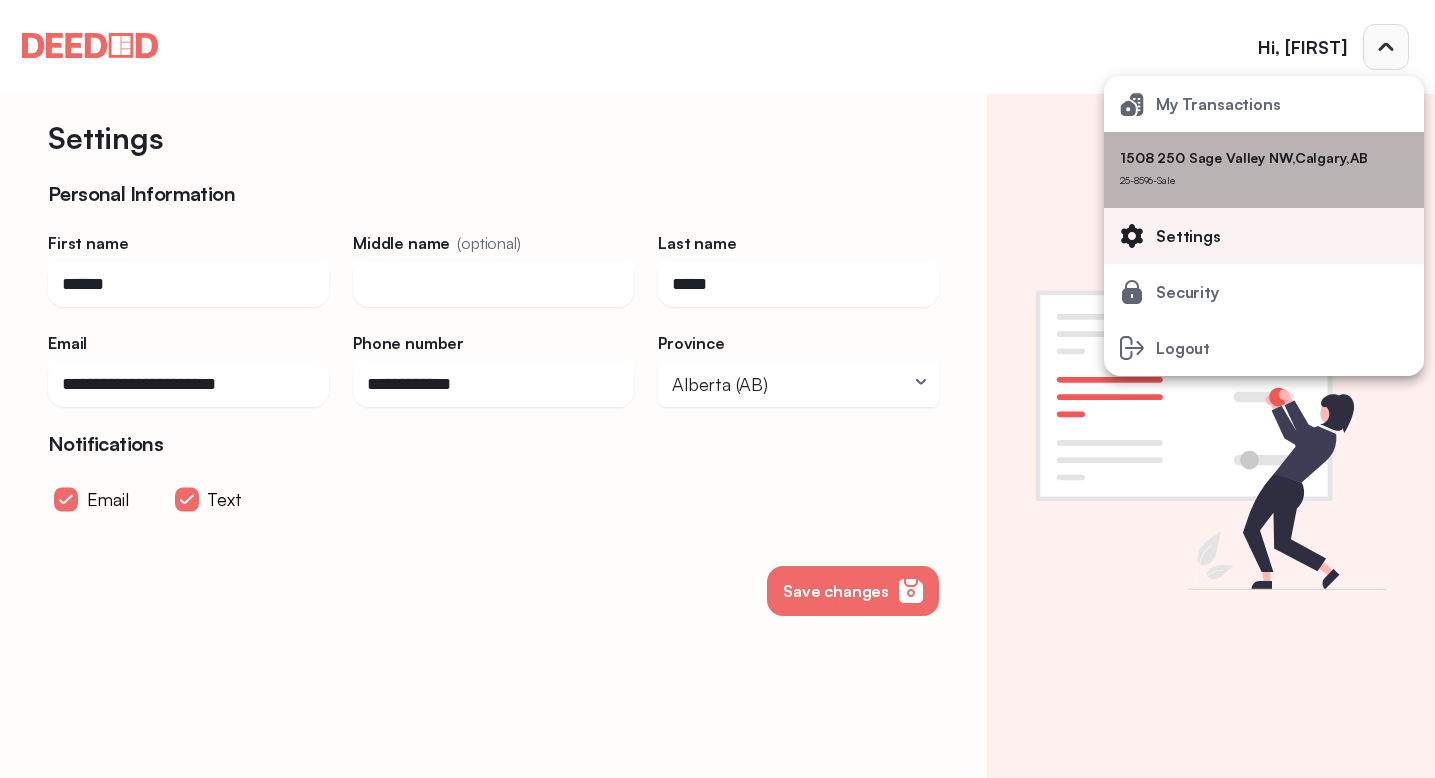 click on "25-8596  -  Sale" at bounding box center (1264, 180) 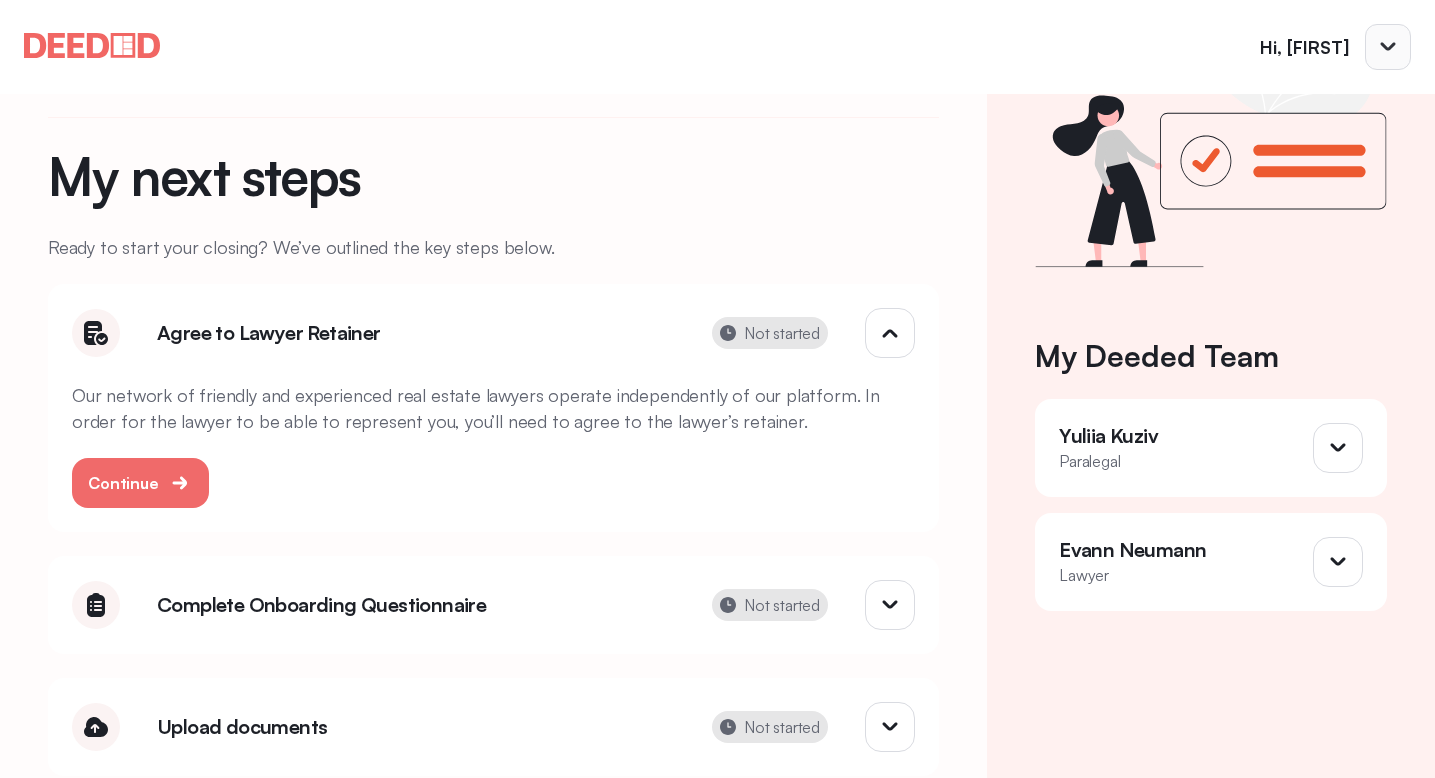 scroll, scrollTop: 150, scrollLeft: 0, axis: vertical 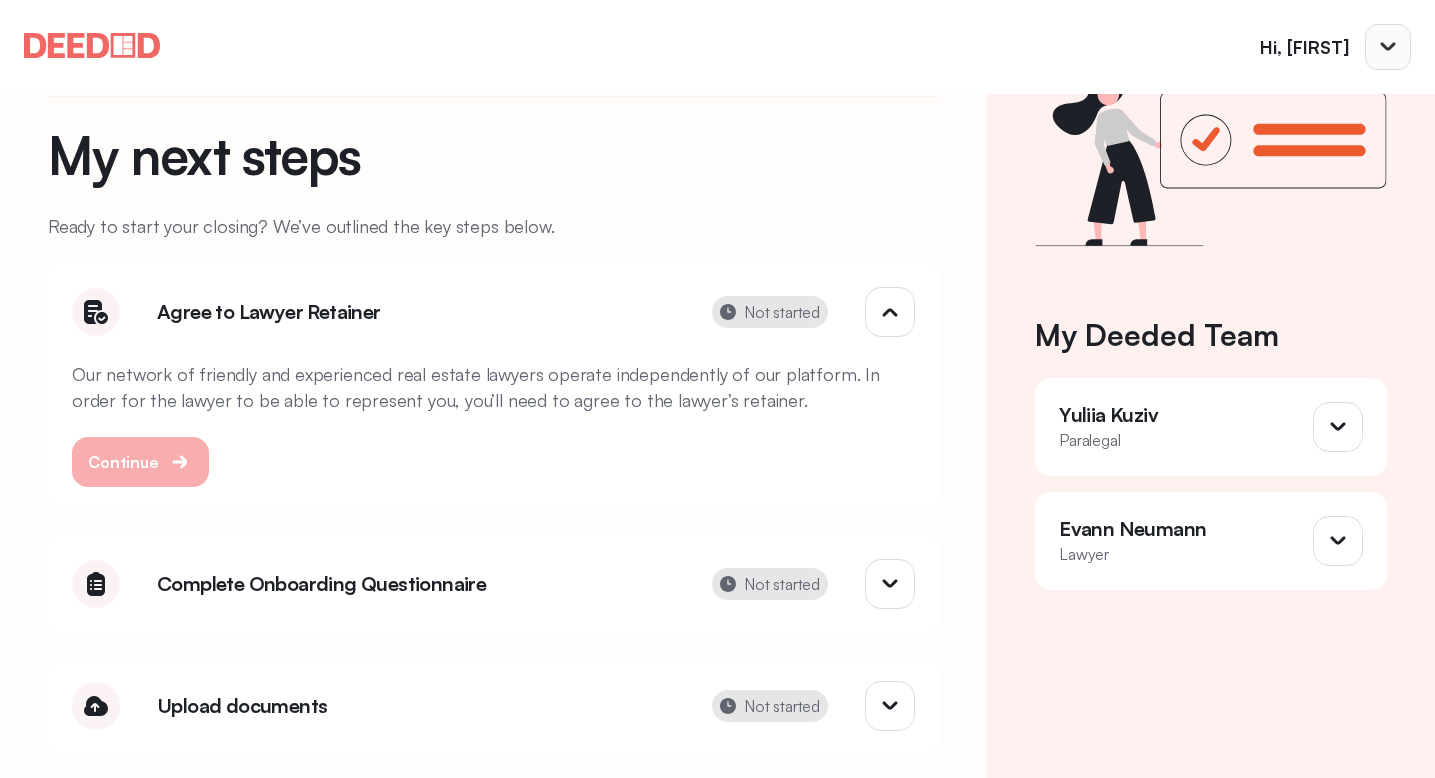 click on "Continue" at bounding box center [123, 462] 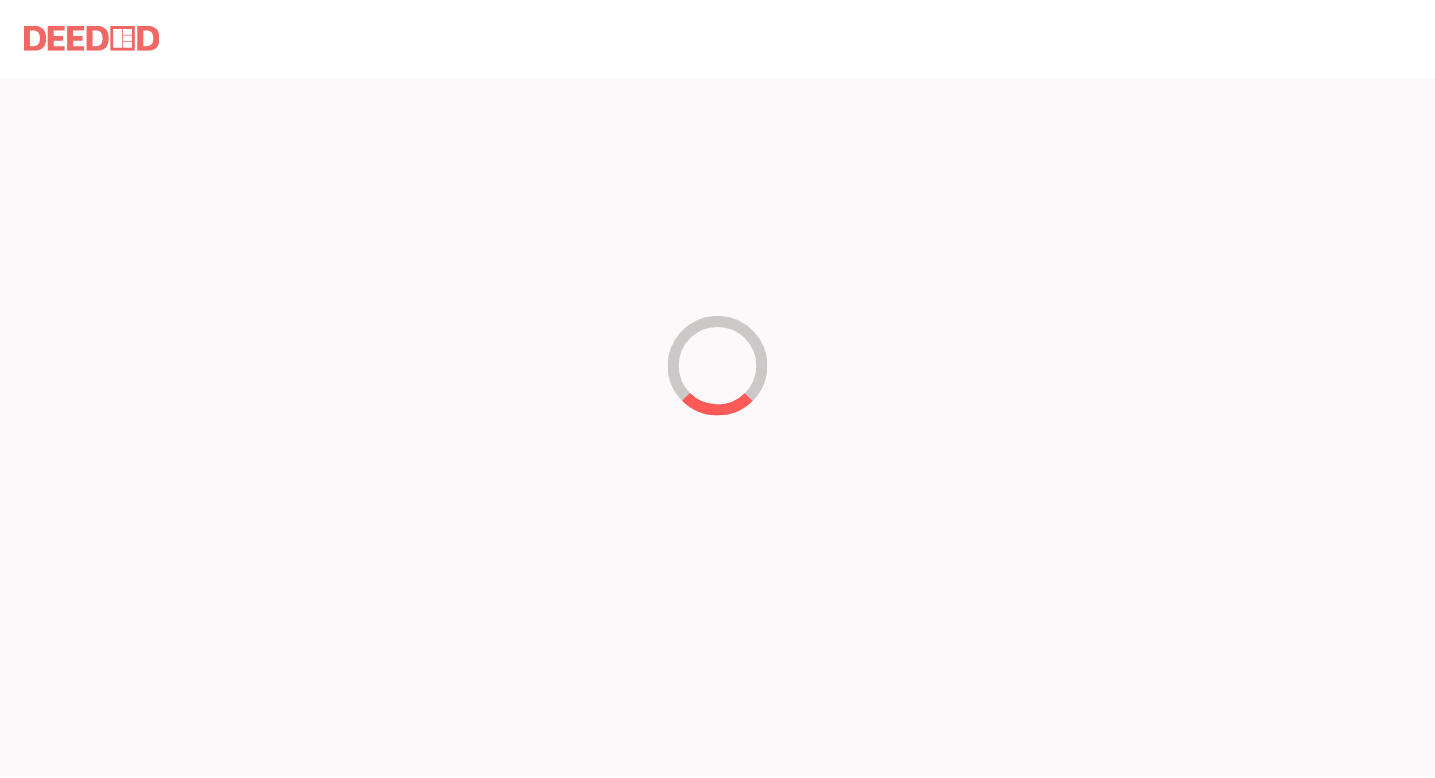 scroll, scrollTop: 0, scrollLeft: 0, axis: both 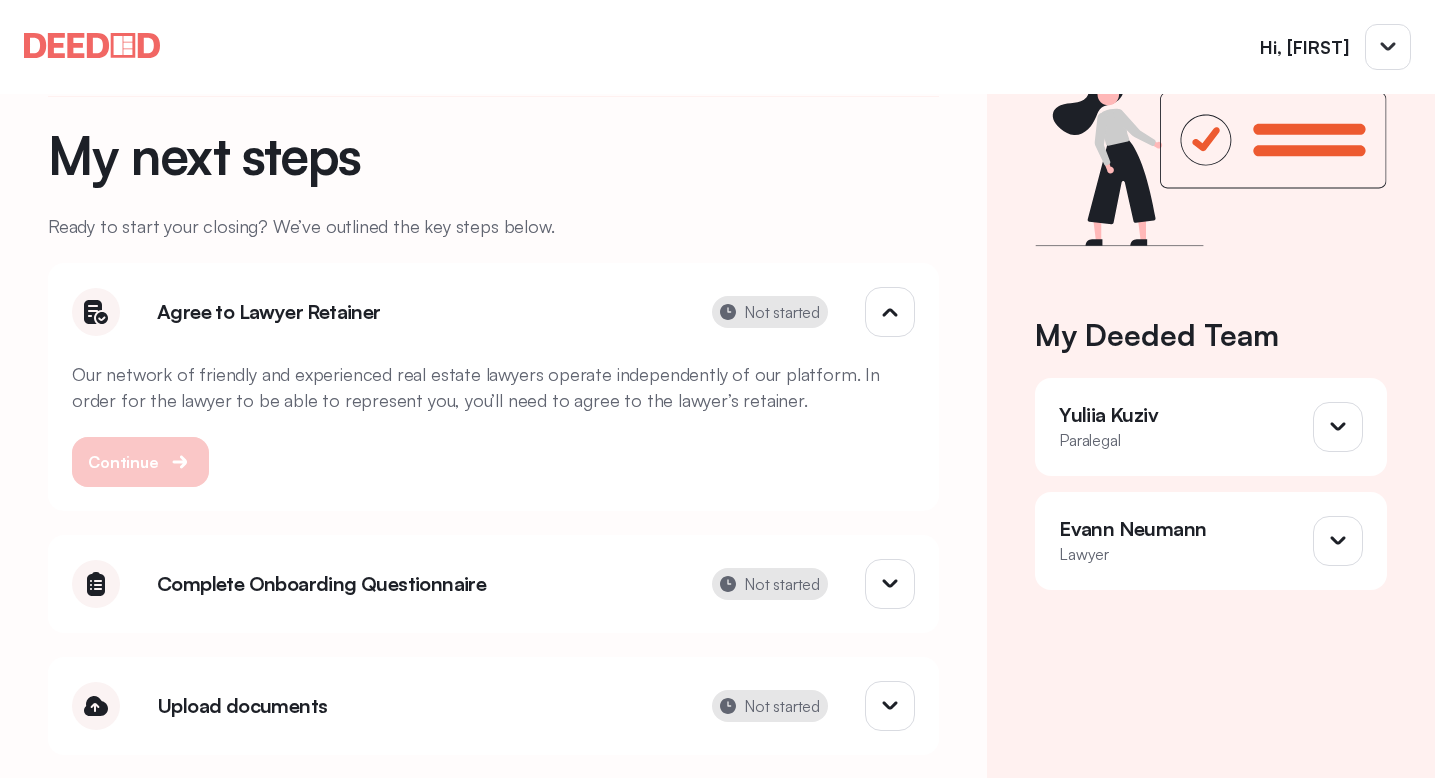 click on "Continue" at bounding box center [123, 462] 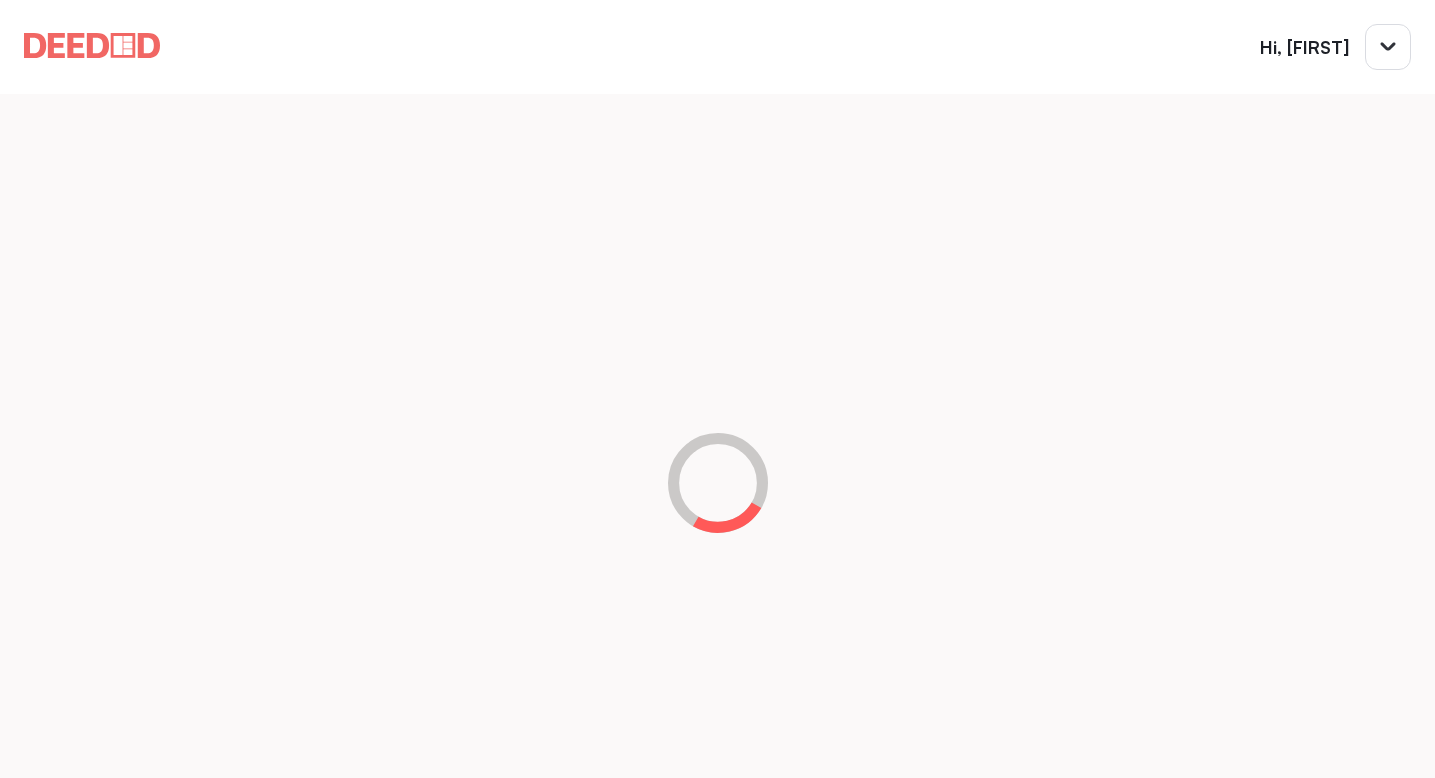 click at bounding box center (718, 483) 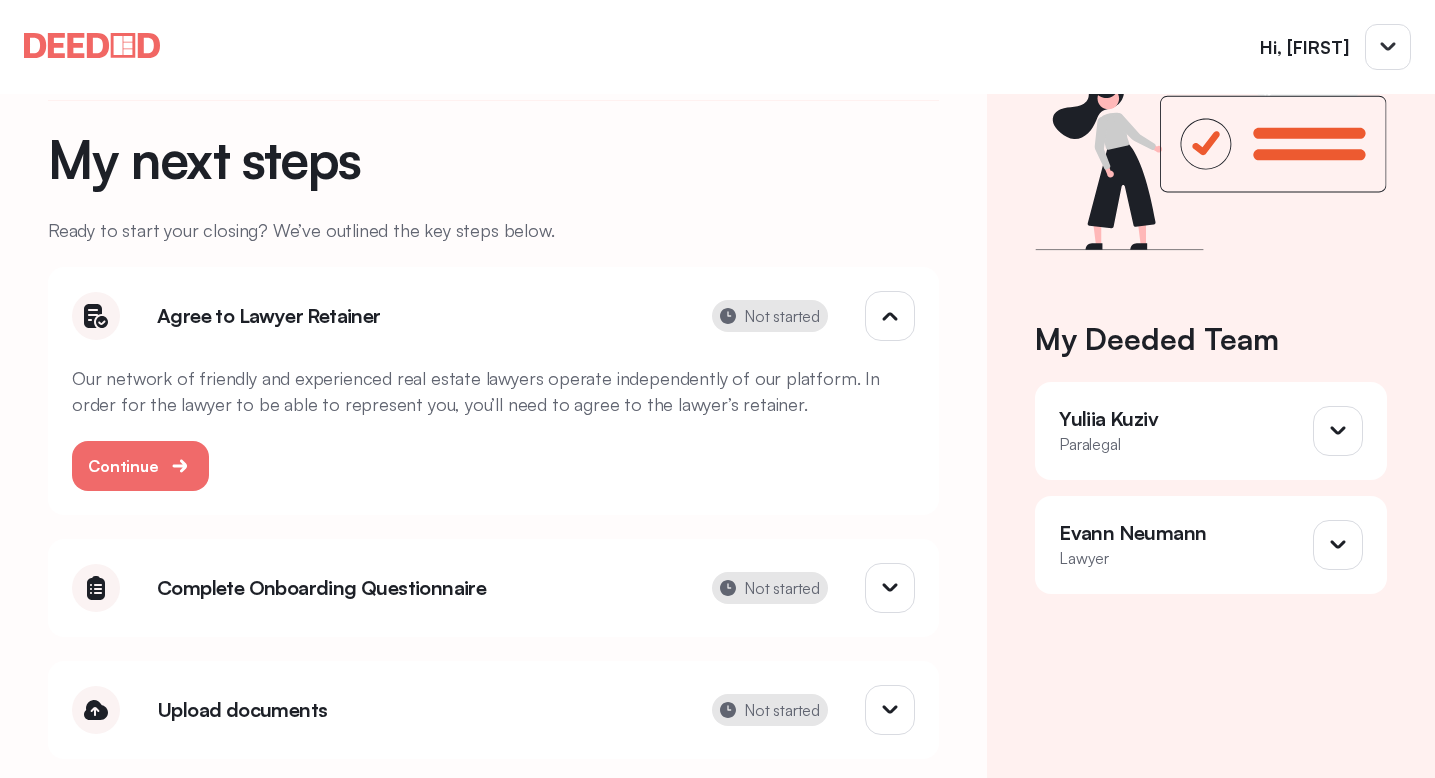 scroll, scrollTop: 150, scrollLeft: 0, axis: vertical 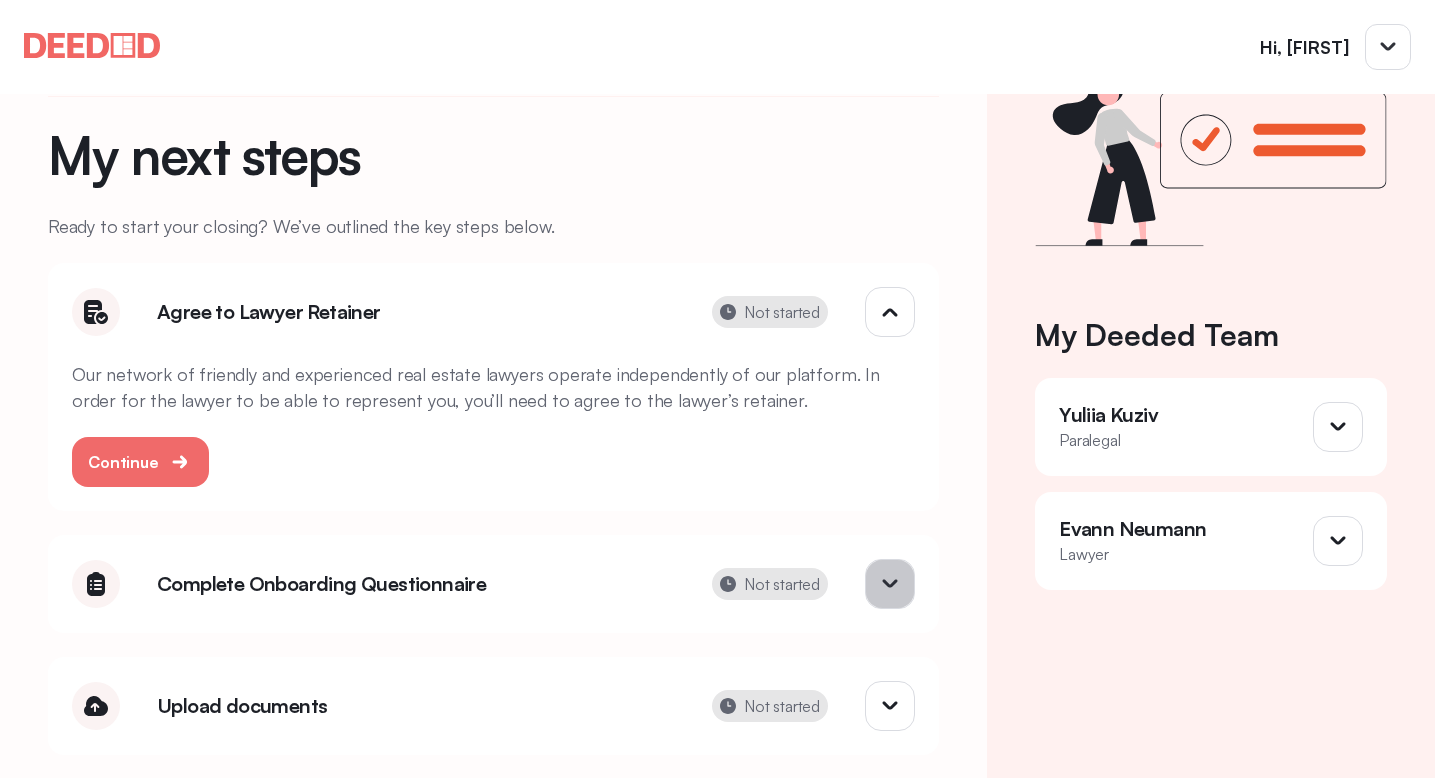 click at bounding box center [890, 584] 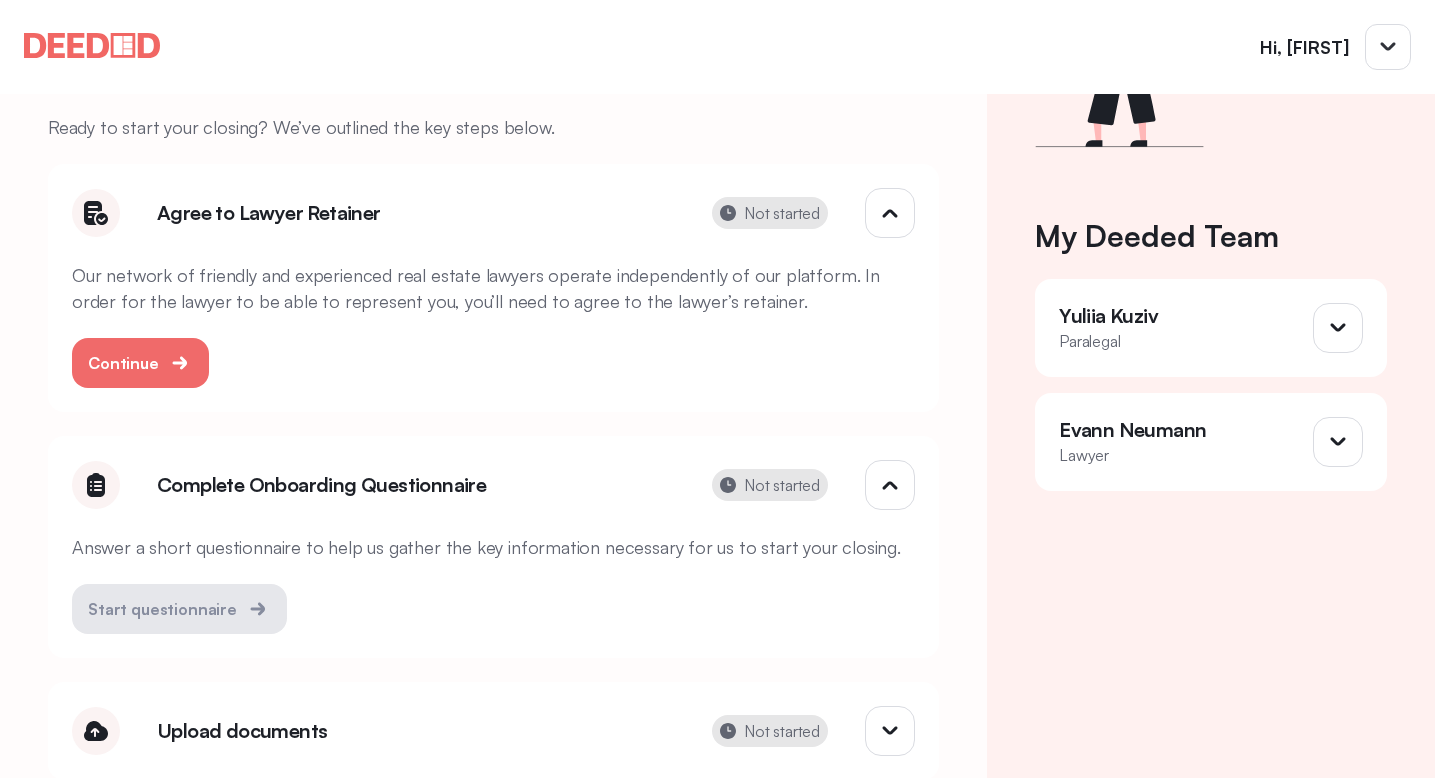 scroll, scrollTop: 274, scrollLeft: 0, axis: vertical 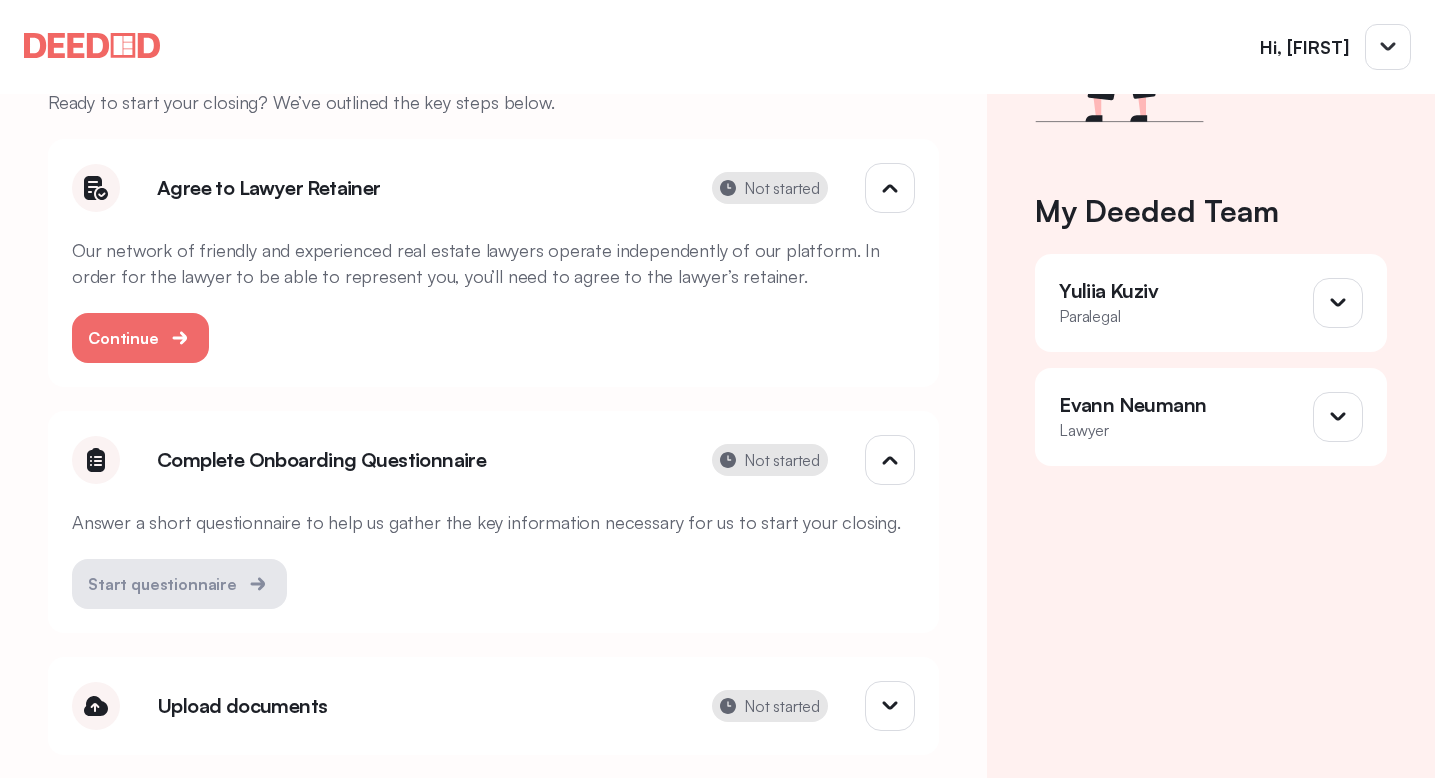 click on "Start questionnaire" at bounding box center [179, 572] 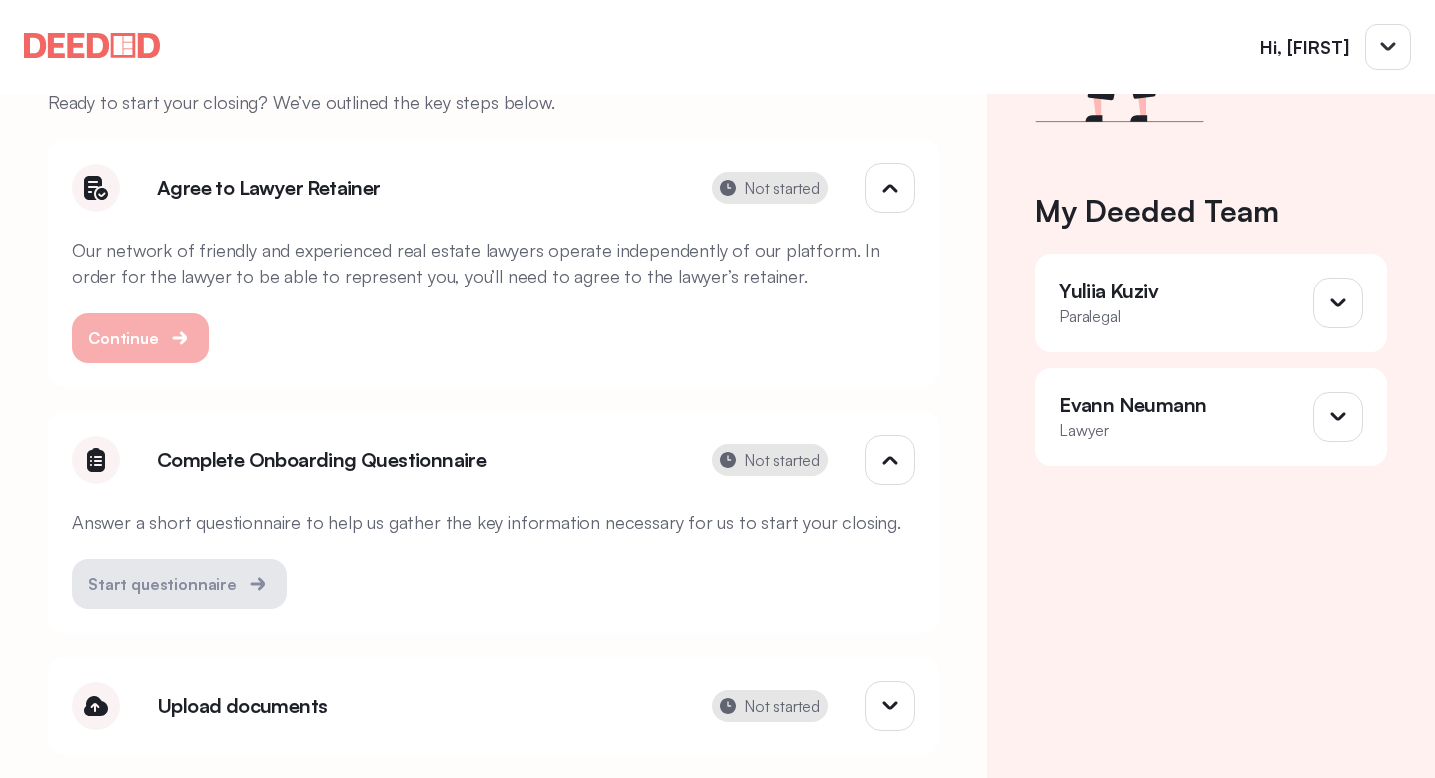 click at bounding box center (181, 338) 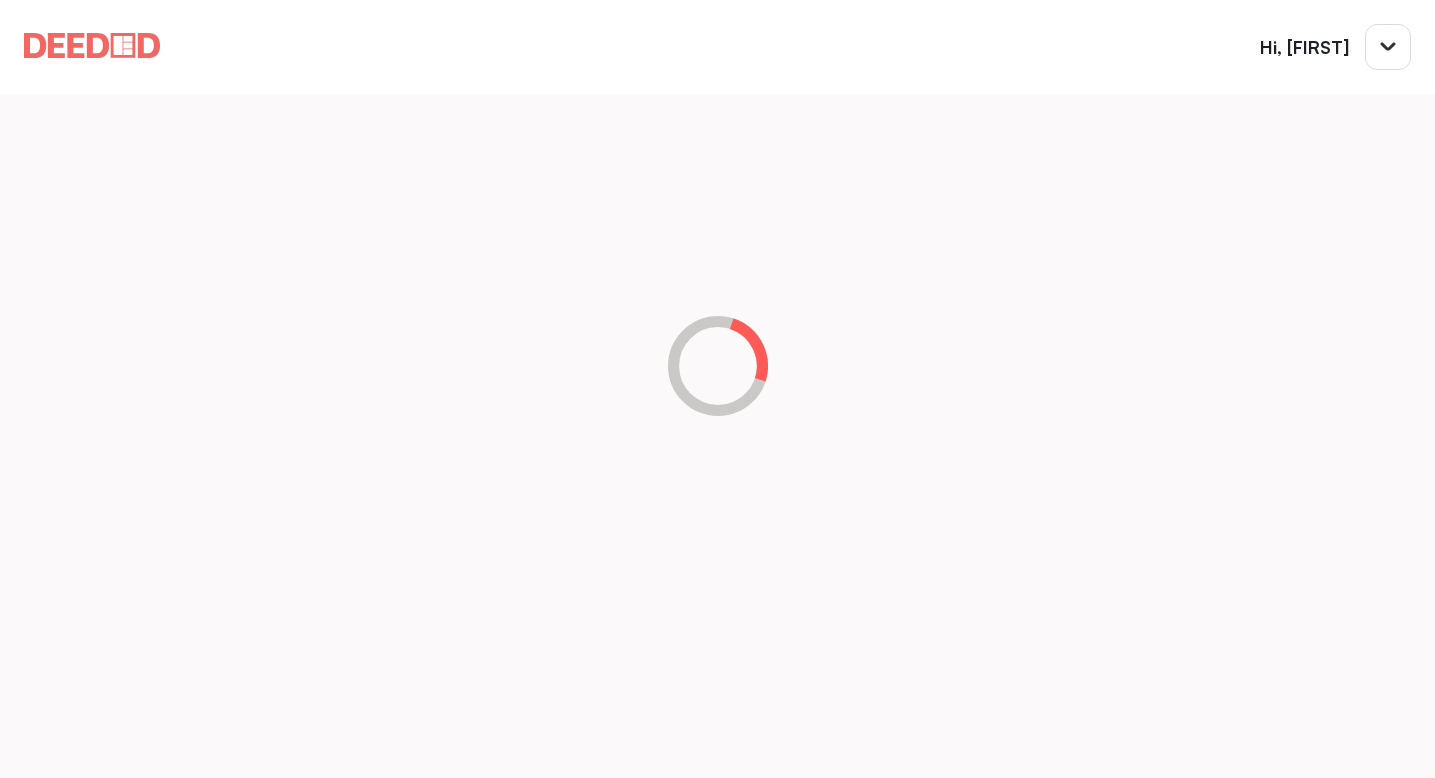 scroll, scrollTop: 0, scrollLeft: 0, axis: both 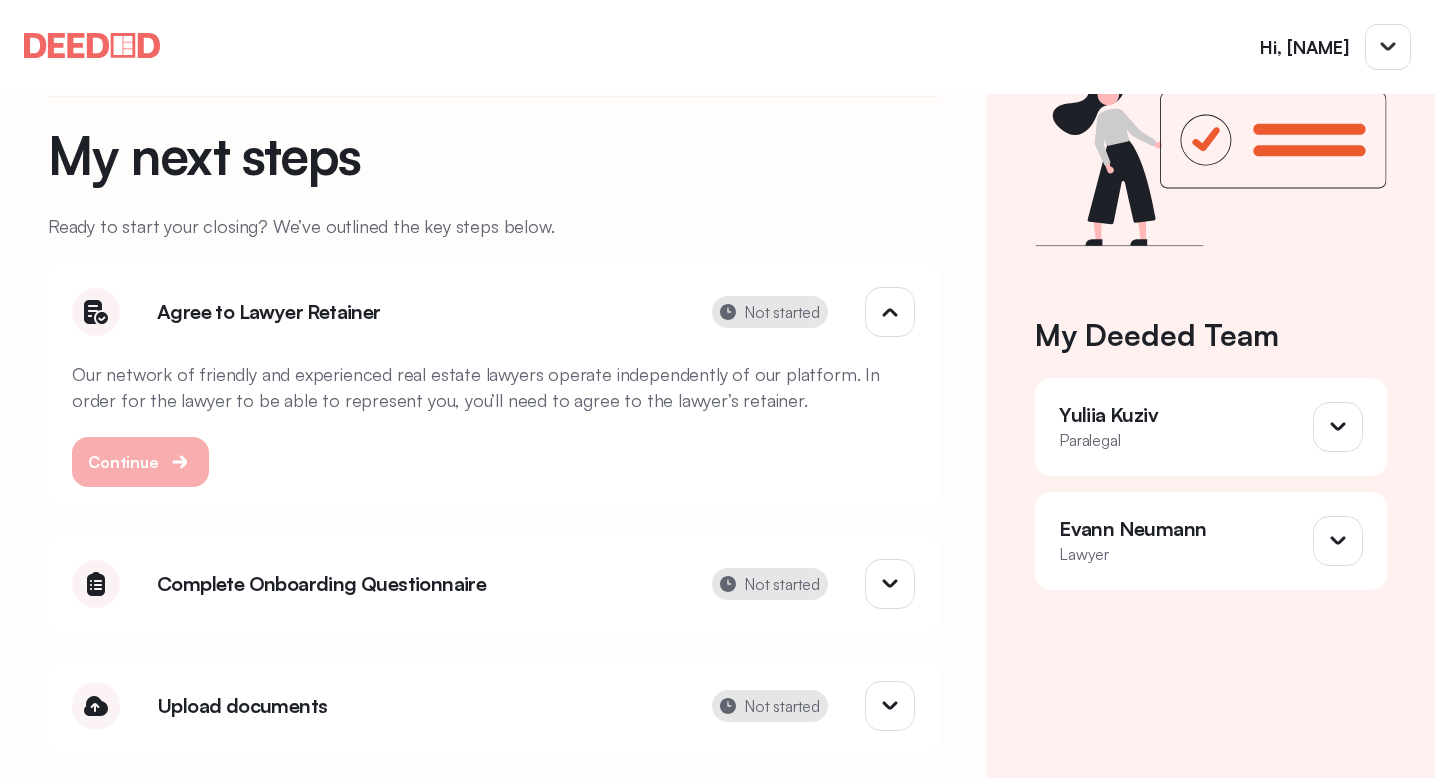 click on "Continue" at bounding box center (123, 462) 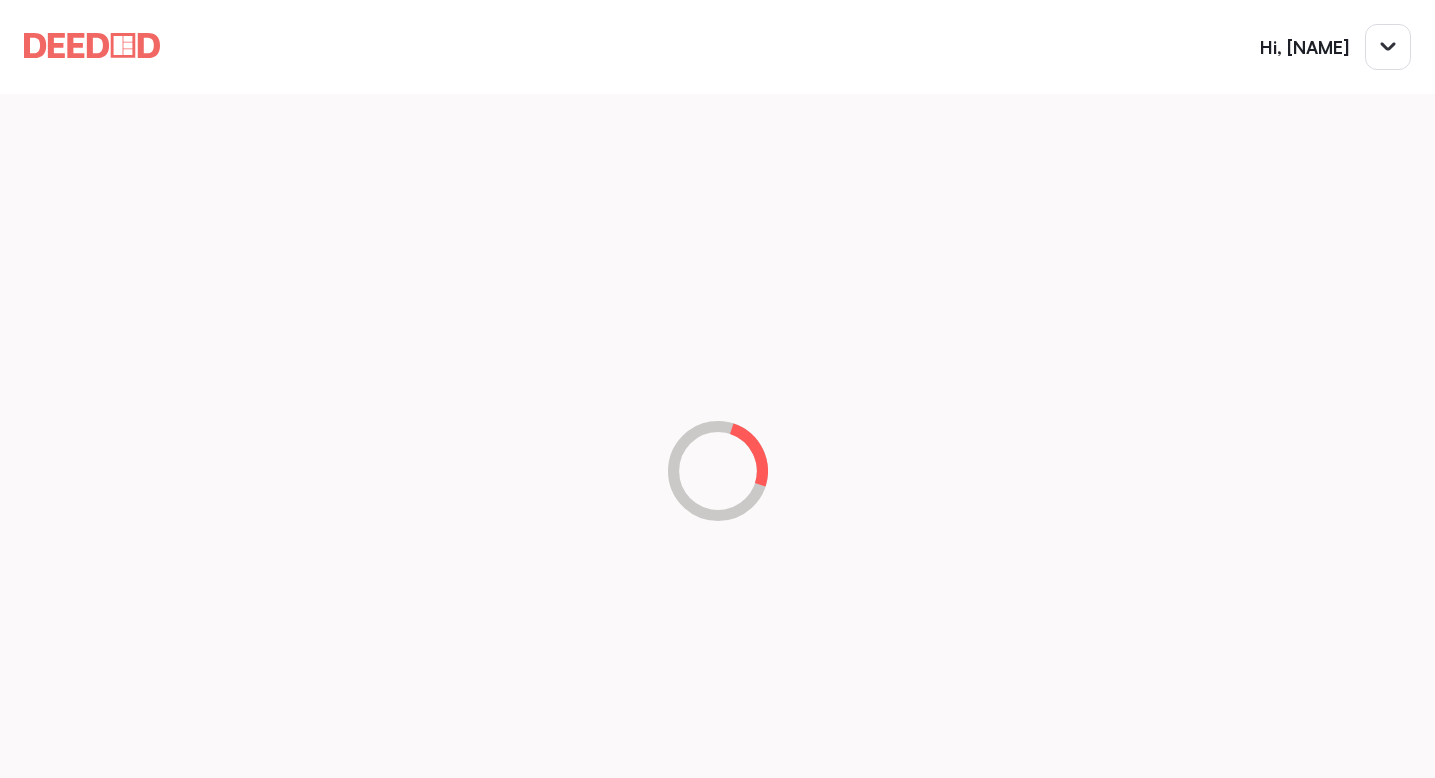 scroll, scrollTop: 0, scrollLeft: 0, axis: both 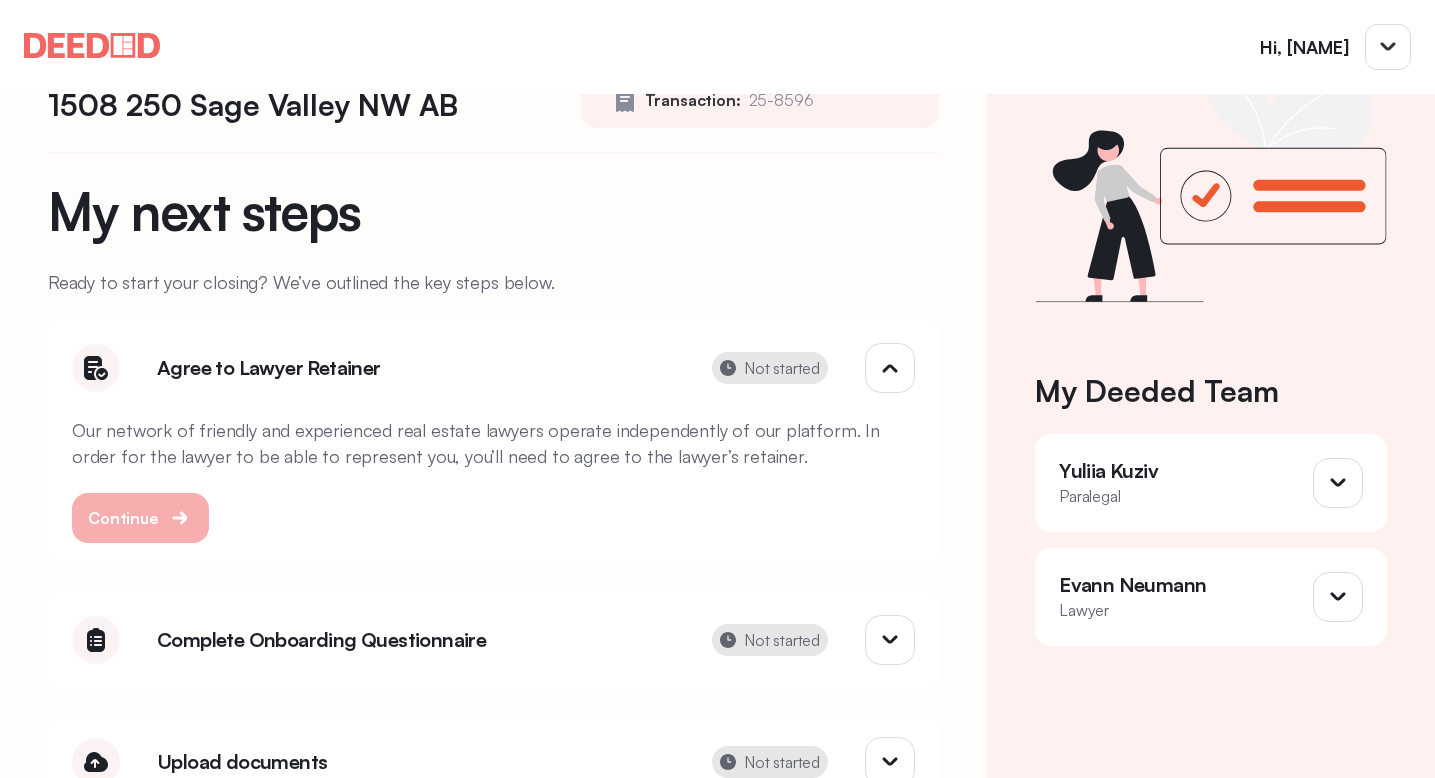 click at bounding box center [181, 518] 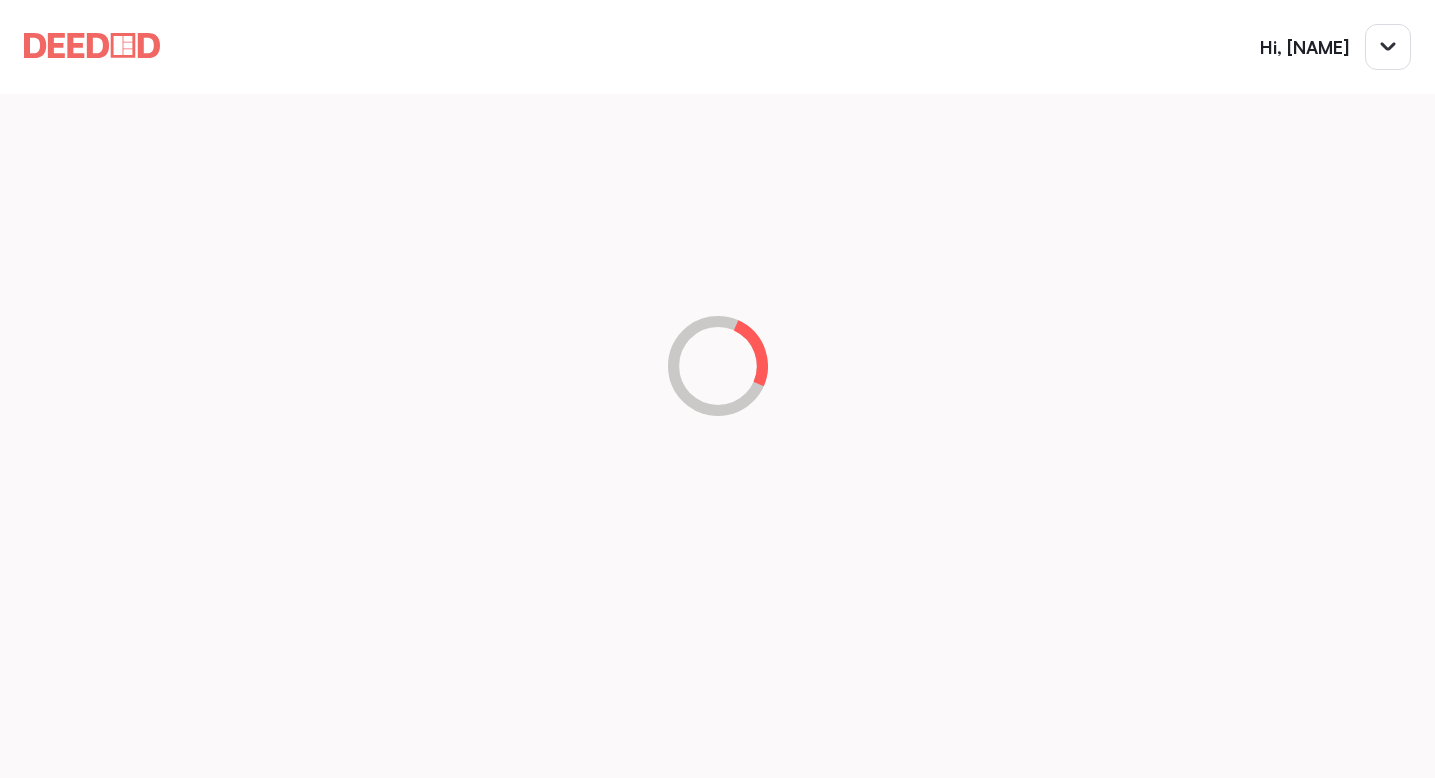 scroll, scrollTop: 0, scrollLeft: 0, axis: both 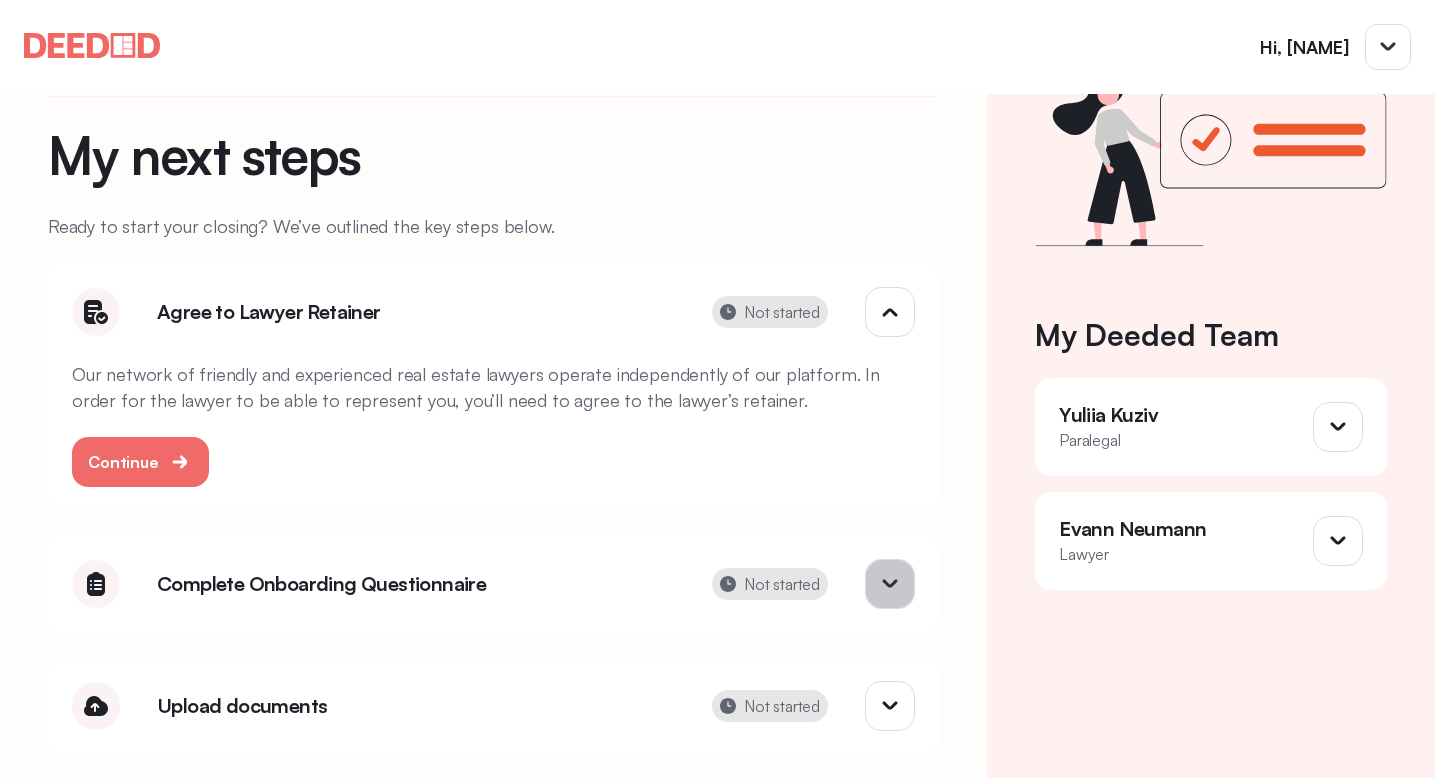 click at bounding box center (890, 584) 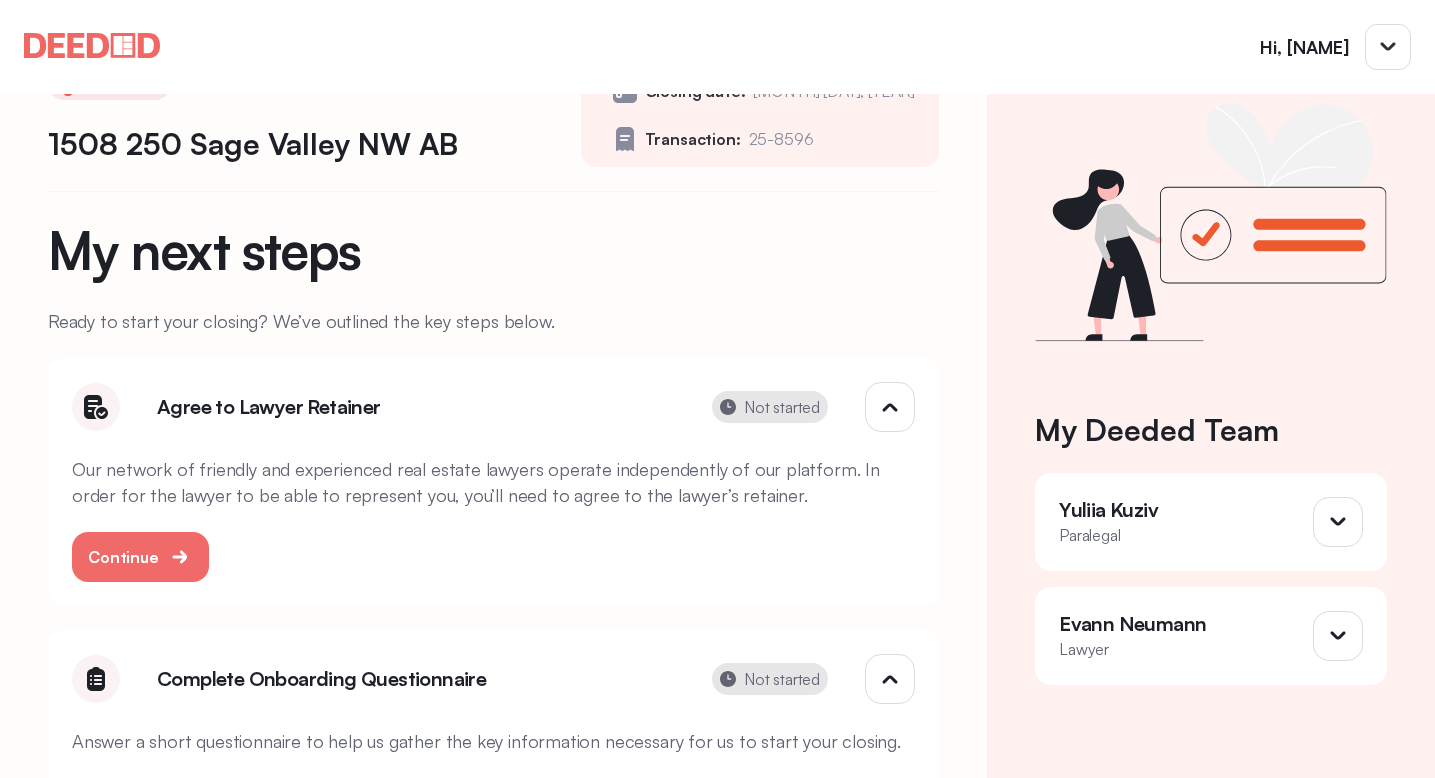 scroll, scrollTop: 50, scrollLeft: 0, axis: vertical 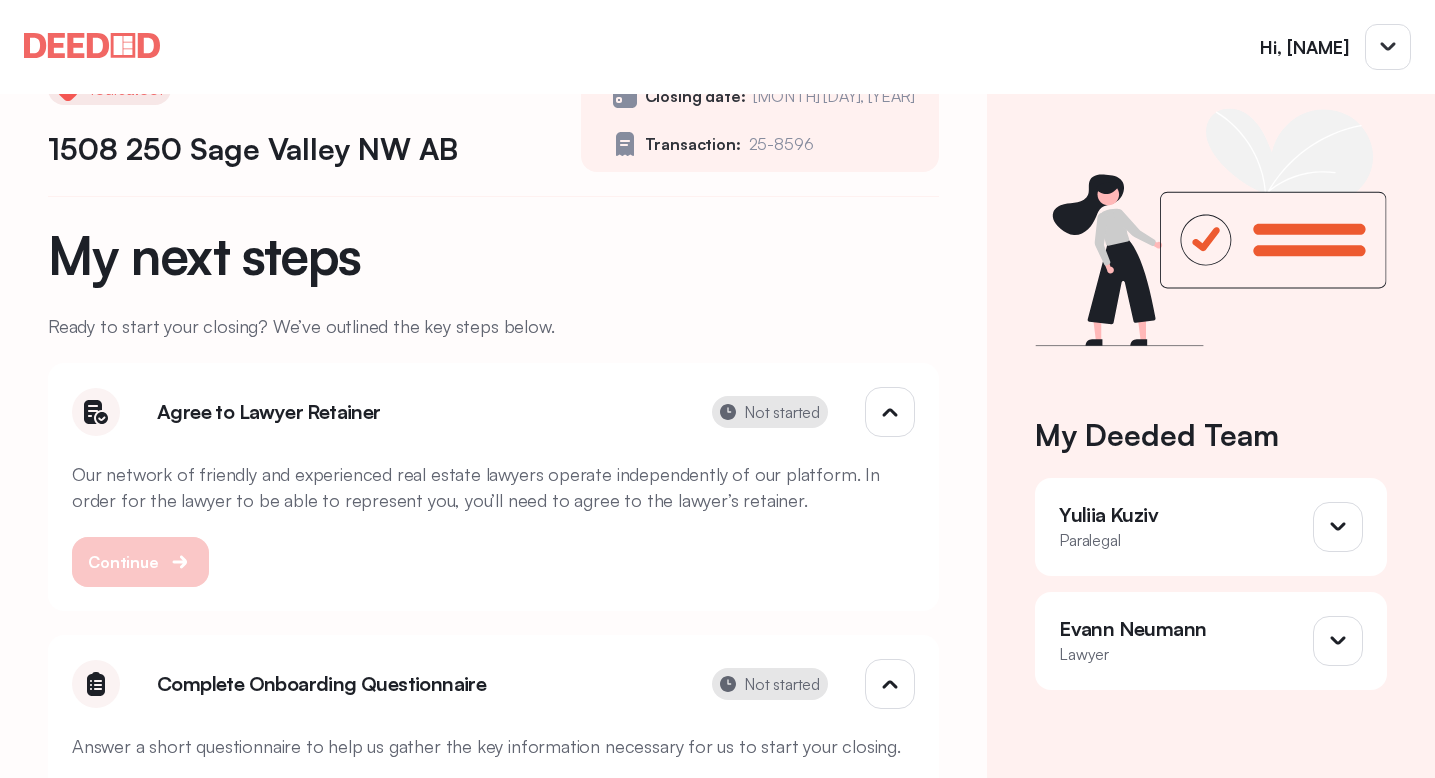 click at bounding box center [181, 562] 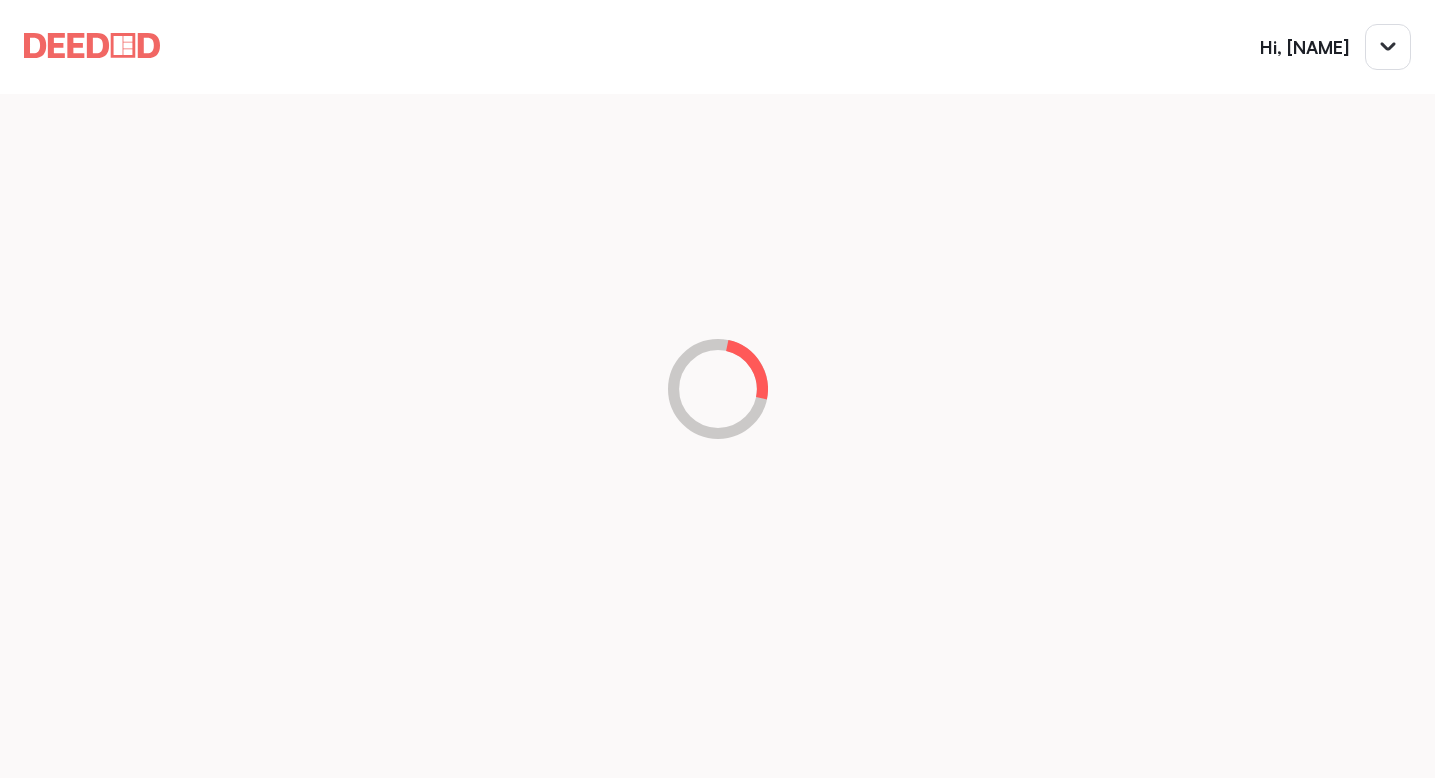 scroll, scrollTop: 0, scrollLeft: 0, axis: both 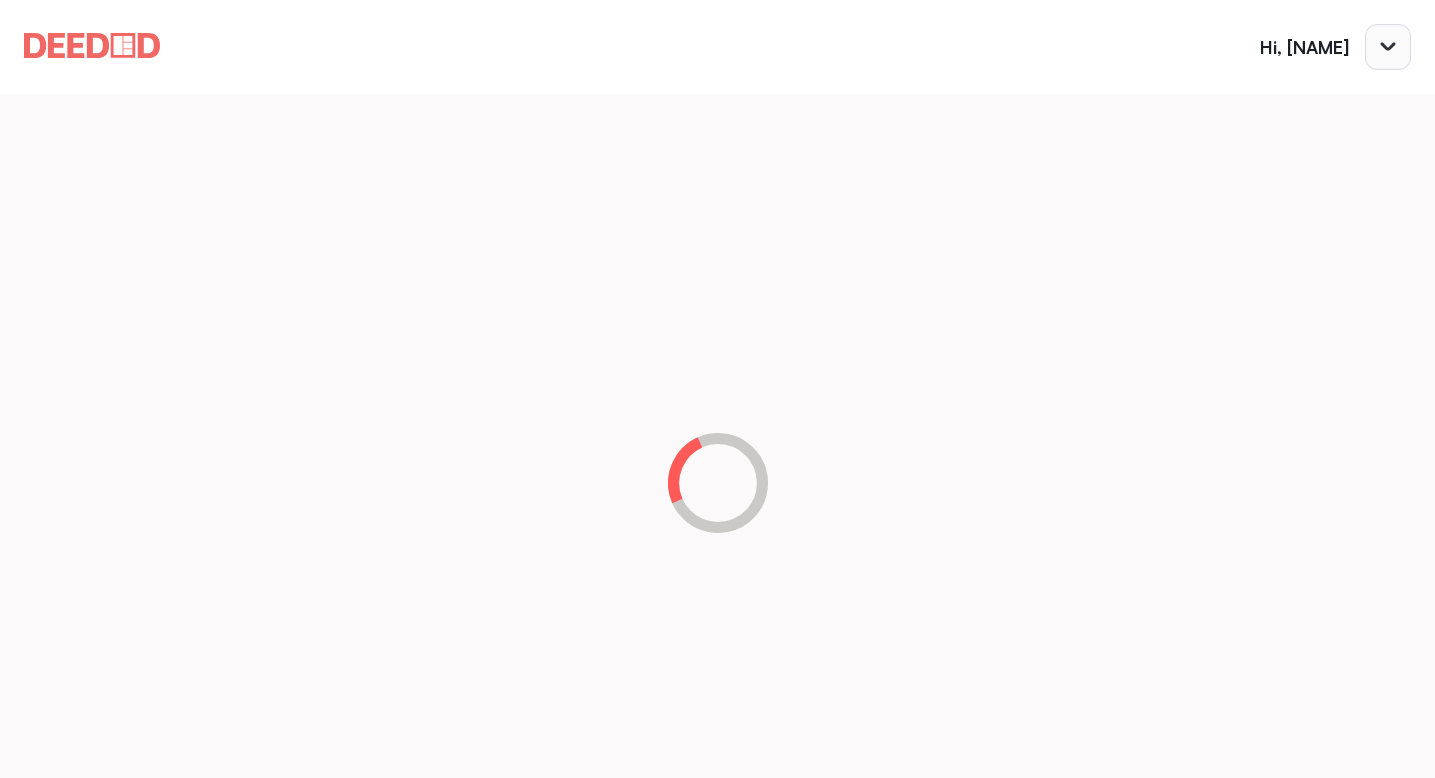 click at bounding box center (1388, 47) 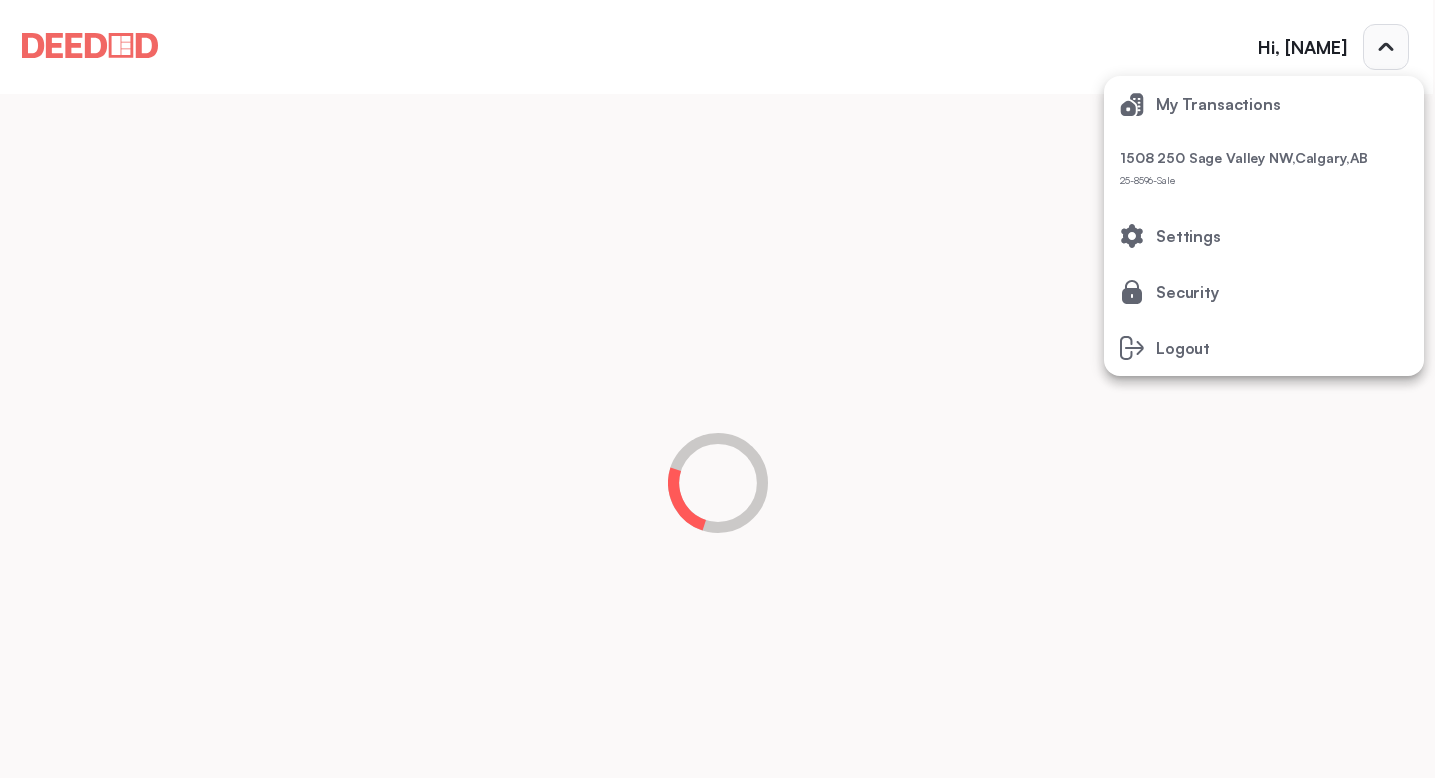 click at bounding box center (717, 389) 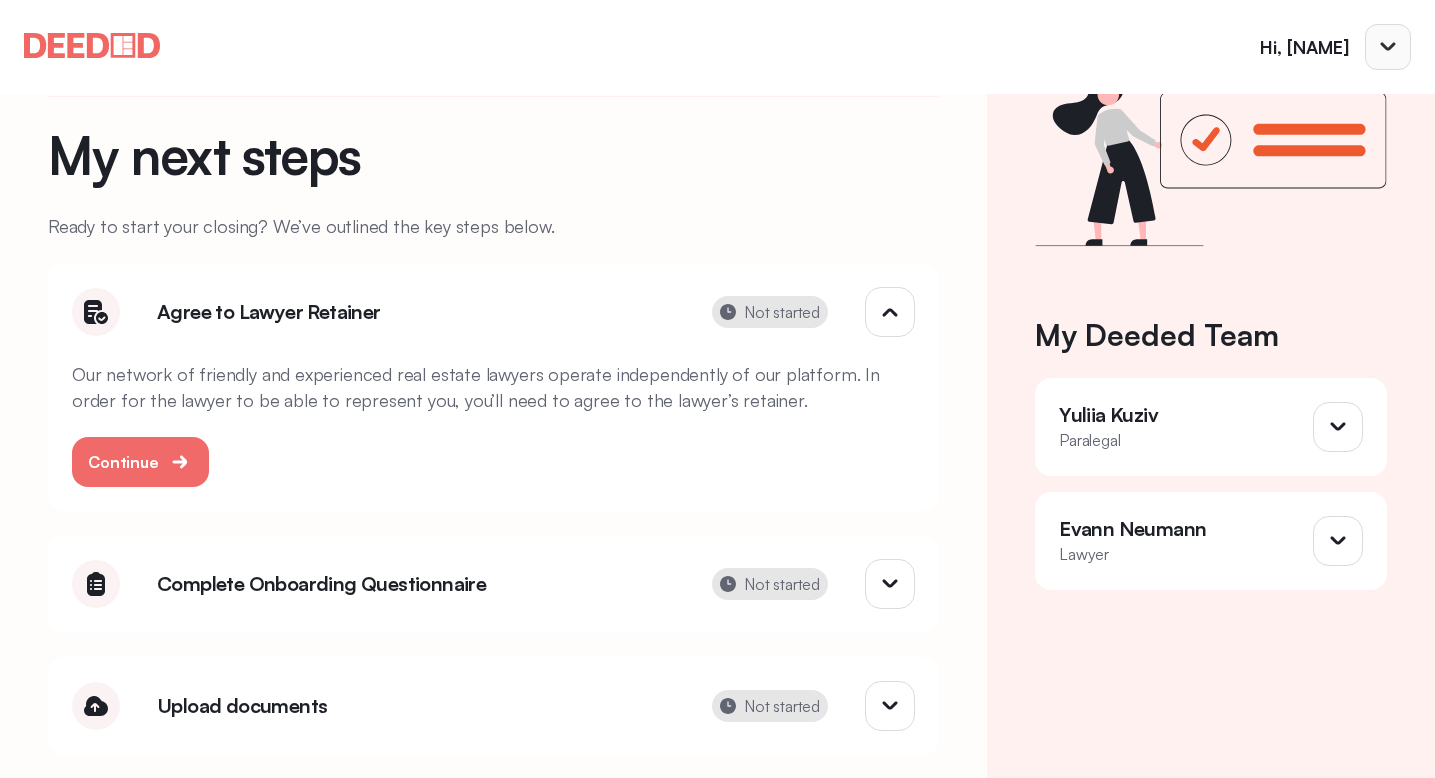 scroll, scrollTop: 0, scrollLeft: 0, axis: both 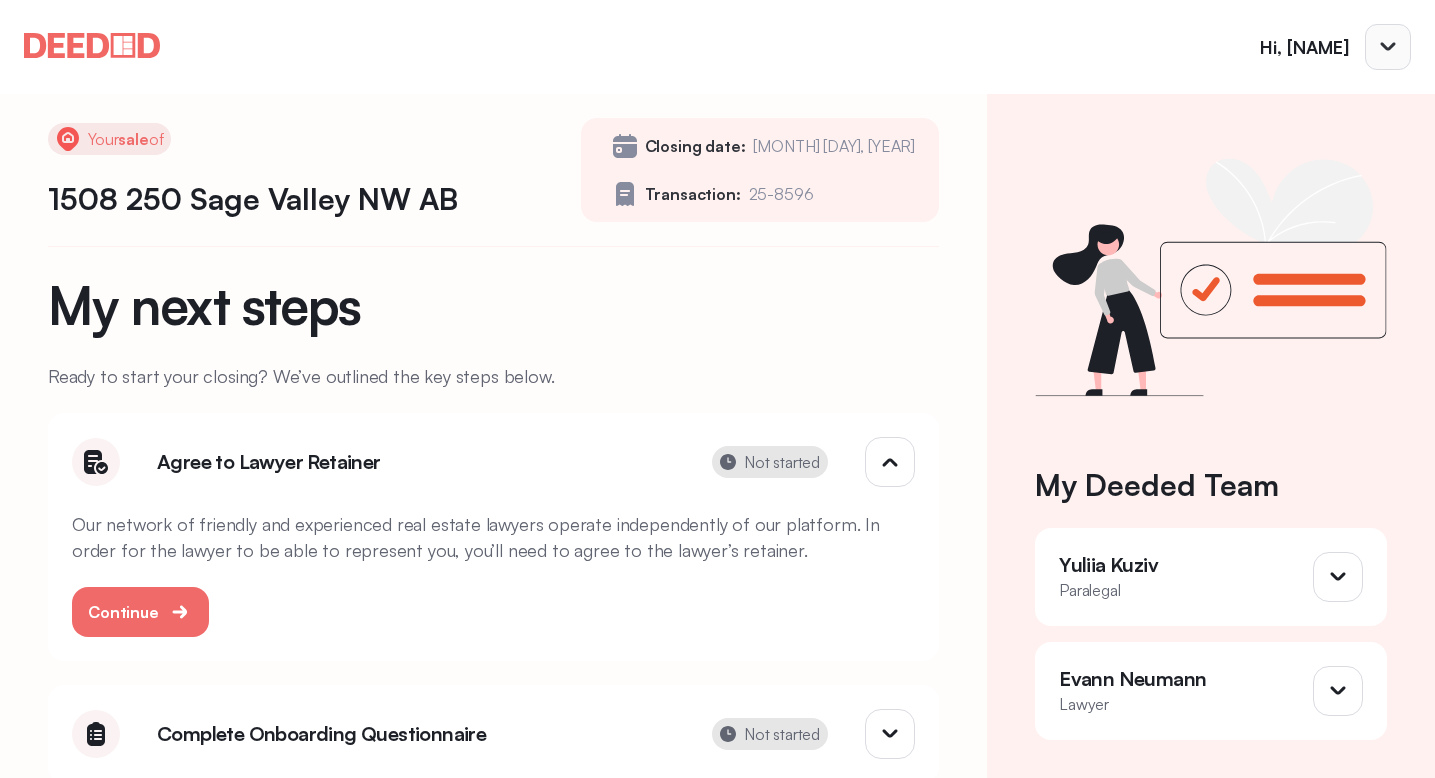 click at bounding box center (1388, 47) 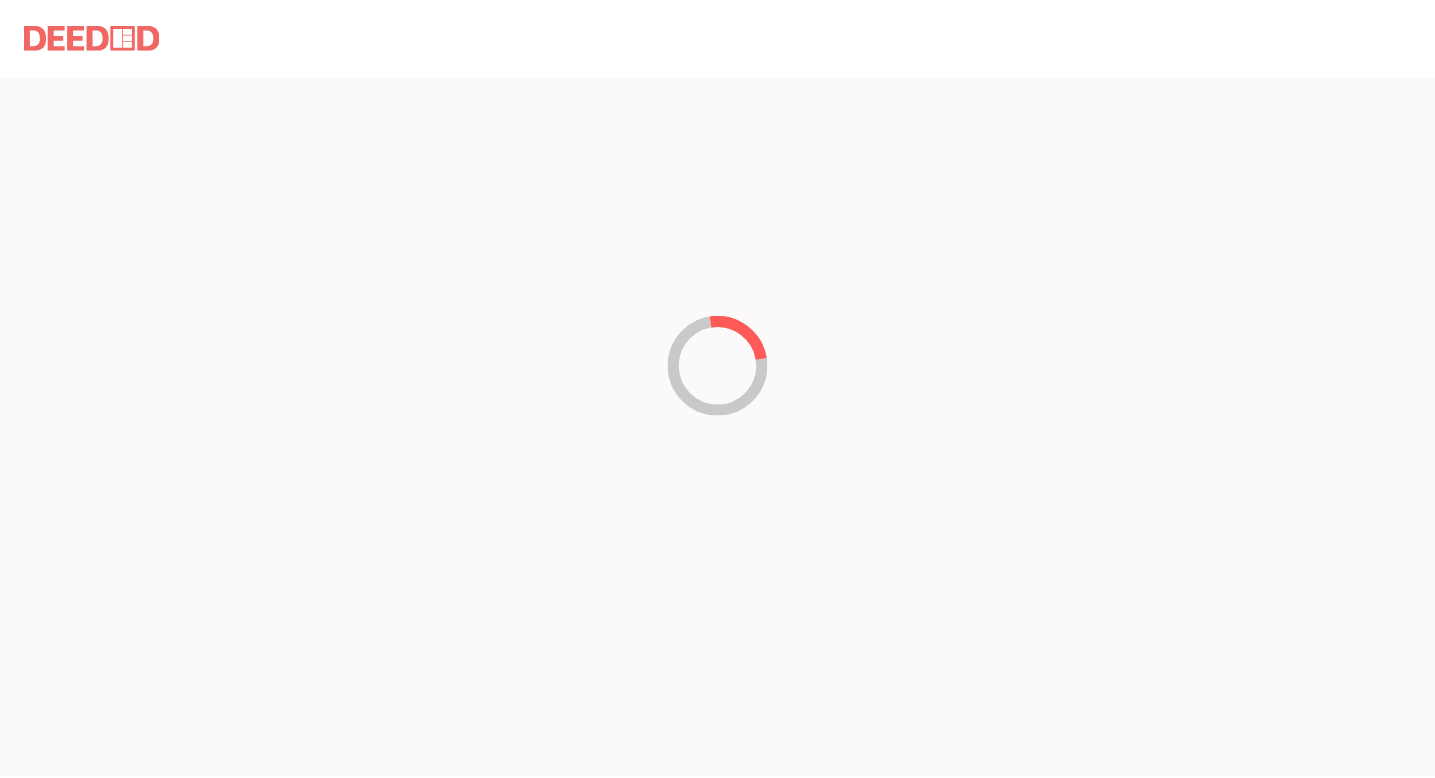 scroll, scrollTop: 0, scrollLeft: 0, axis: both 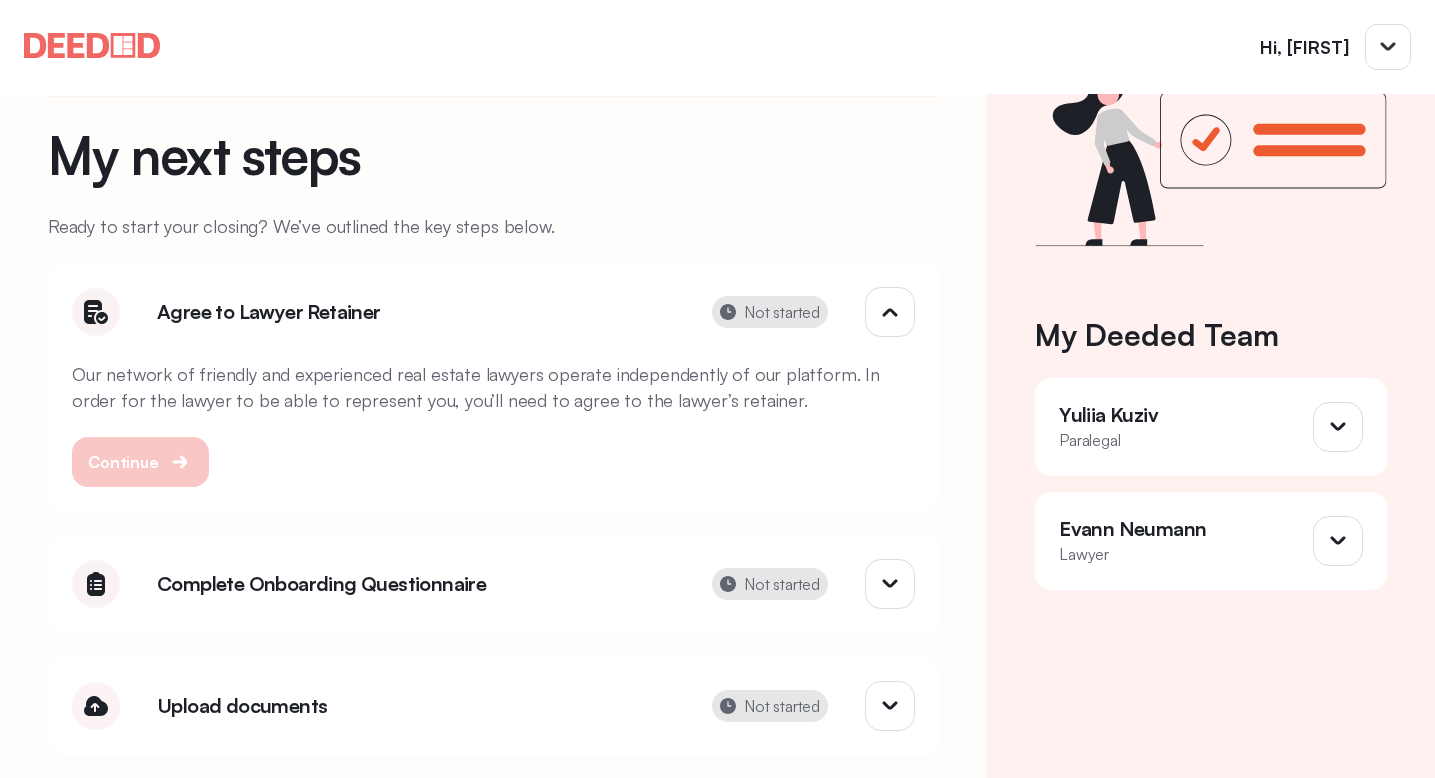 click on "Continue" at bounding box center (123, 462) 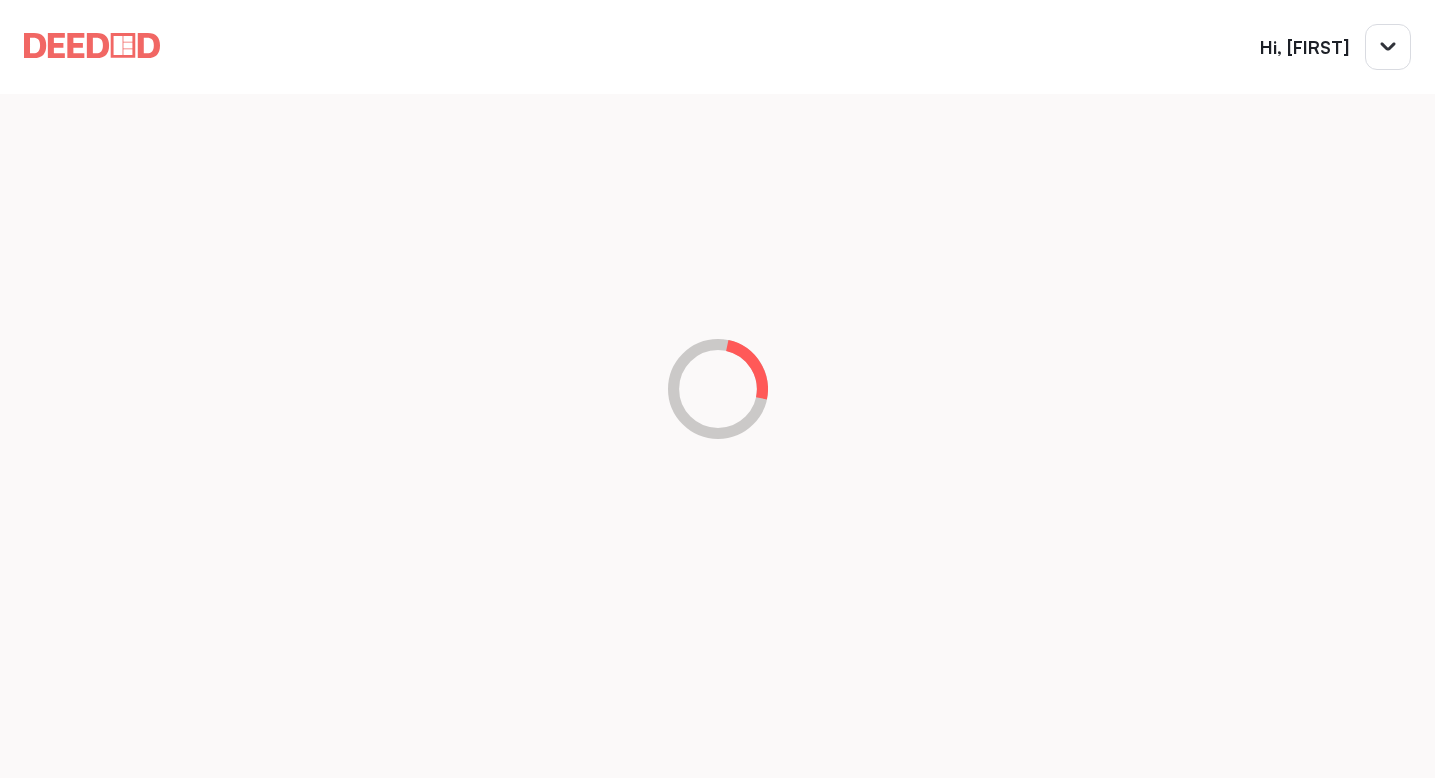 scroll, scrollTop: 0, scrollLeft: 0, axis: both 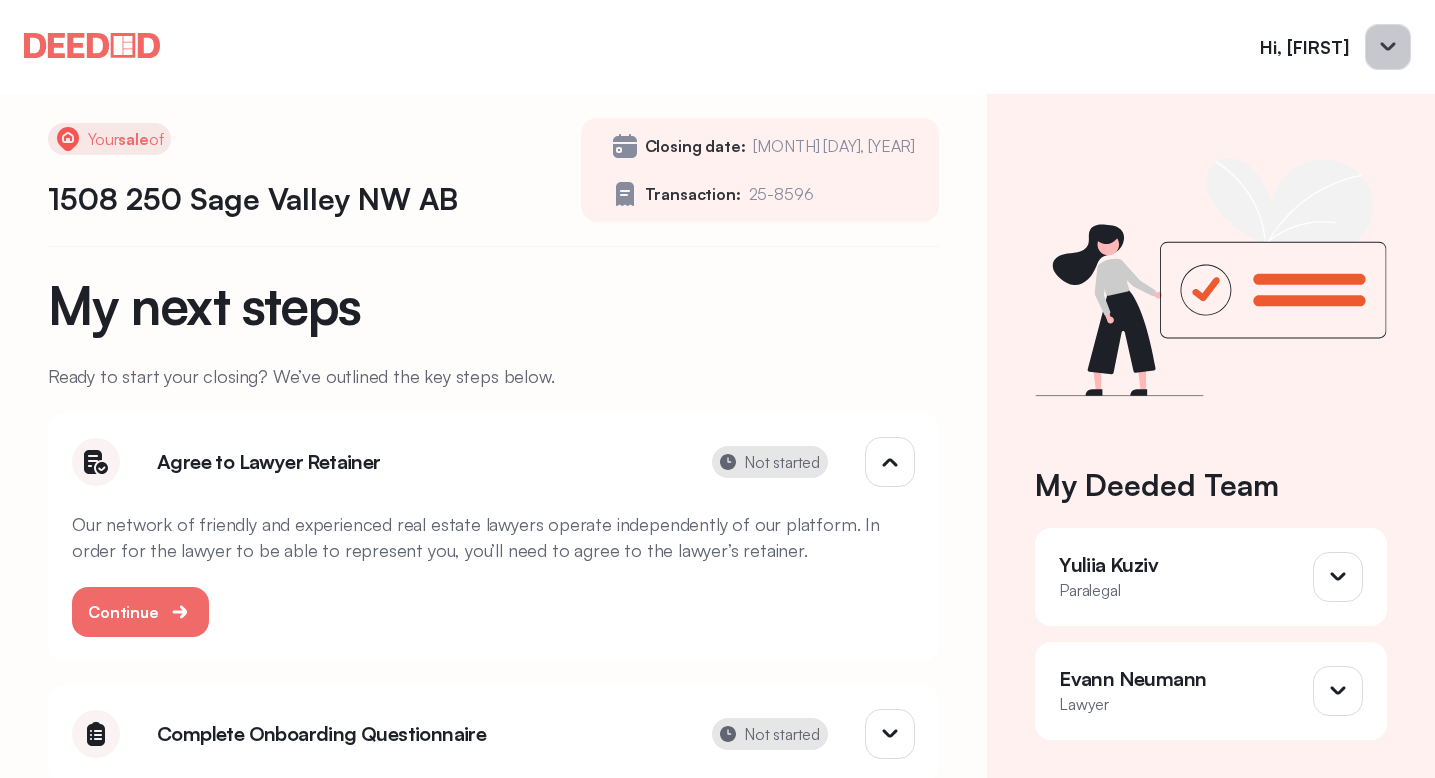 click at bounding box center [1388, 47] 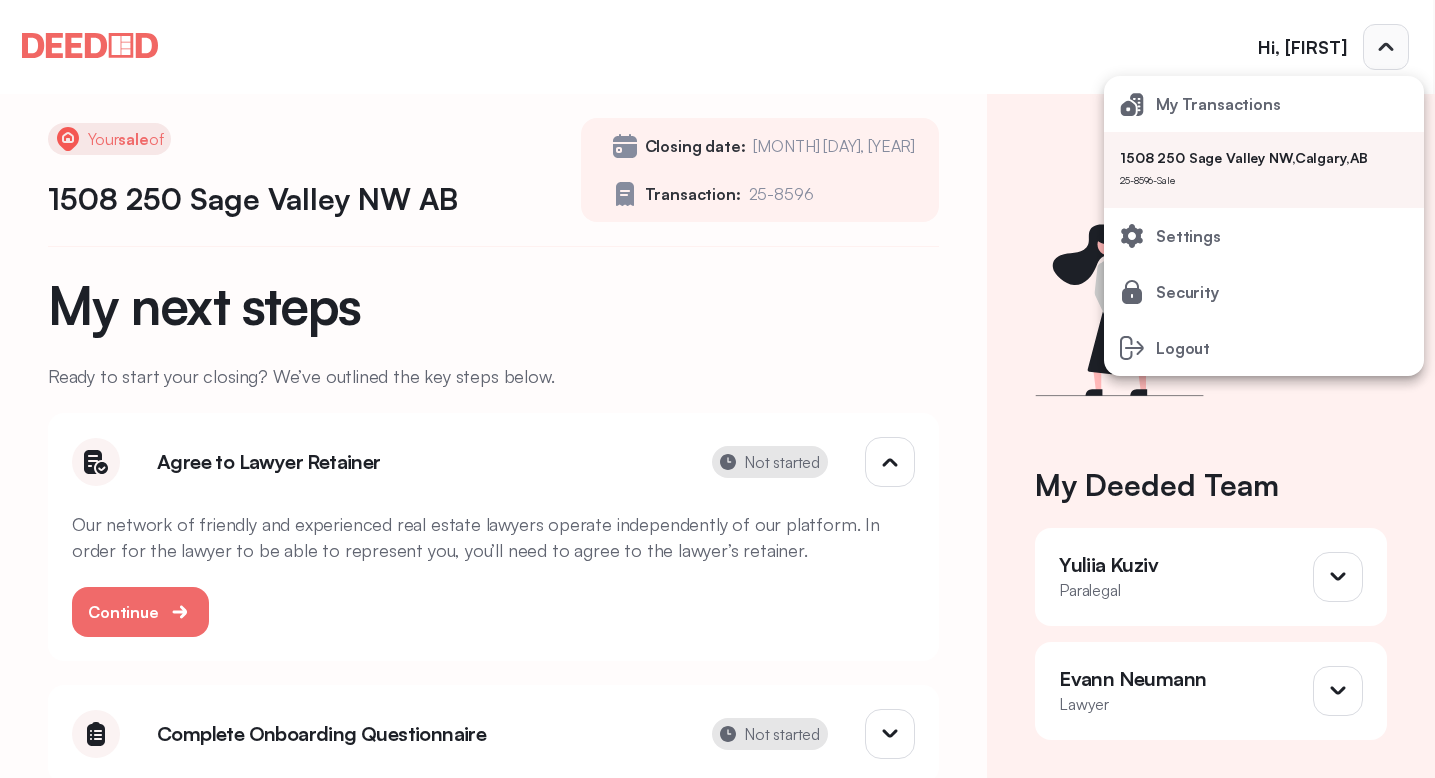 click at bounding box center [717, 389] 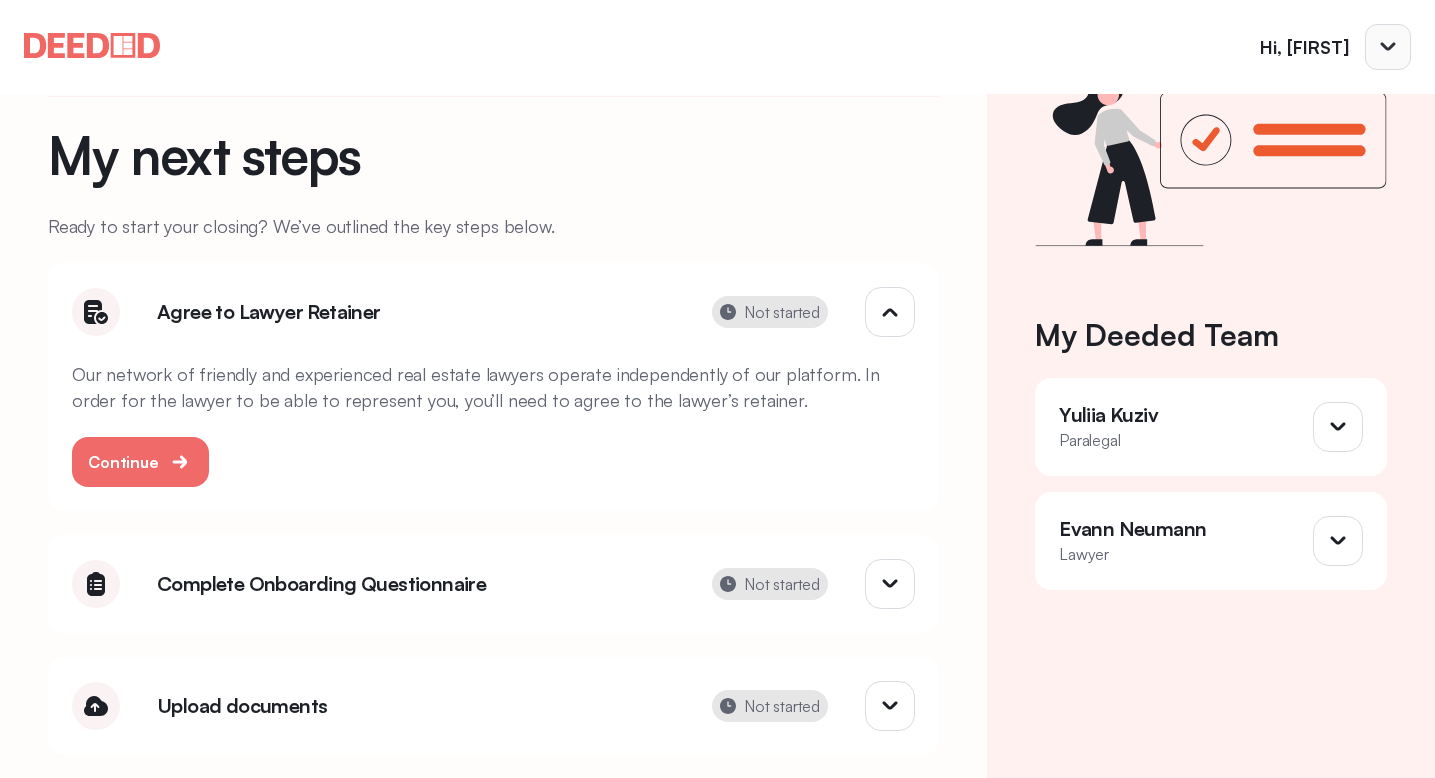scroll, scrollTop: 0, scrollLeft: 0, axis: both 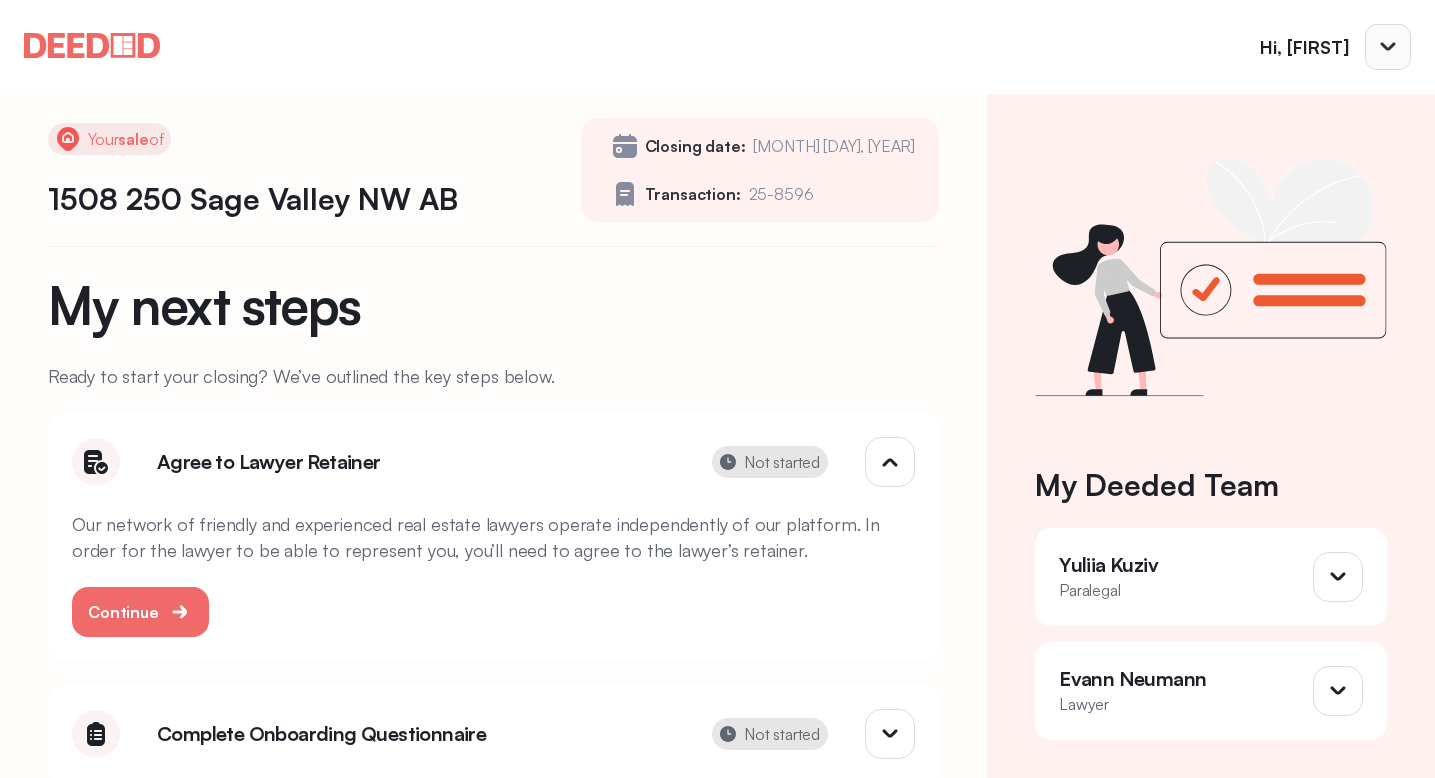click at bounding box center (1388, 47) 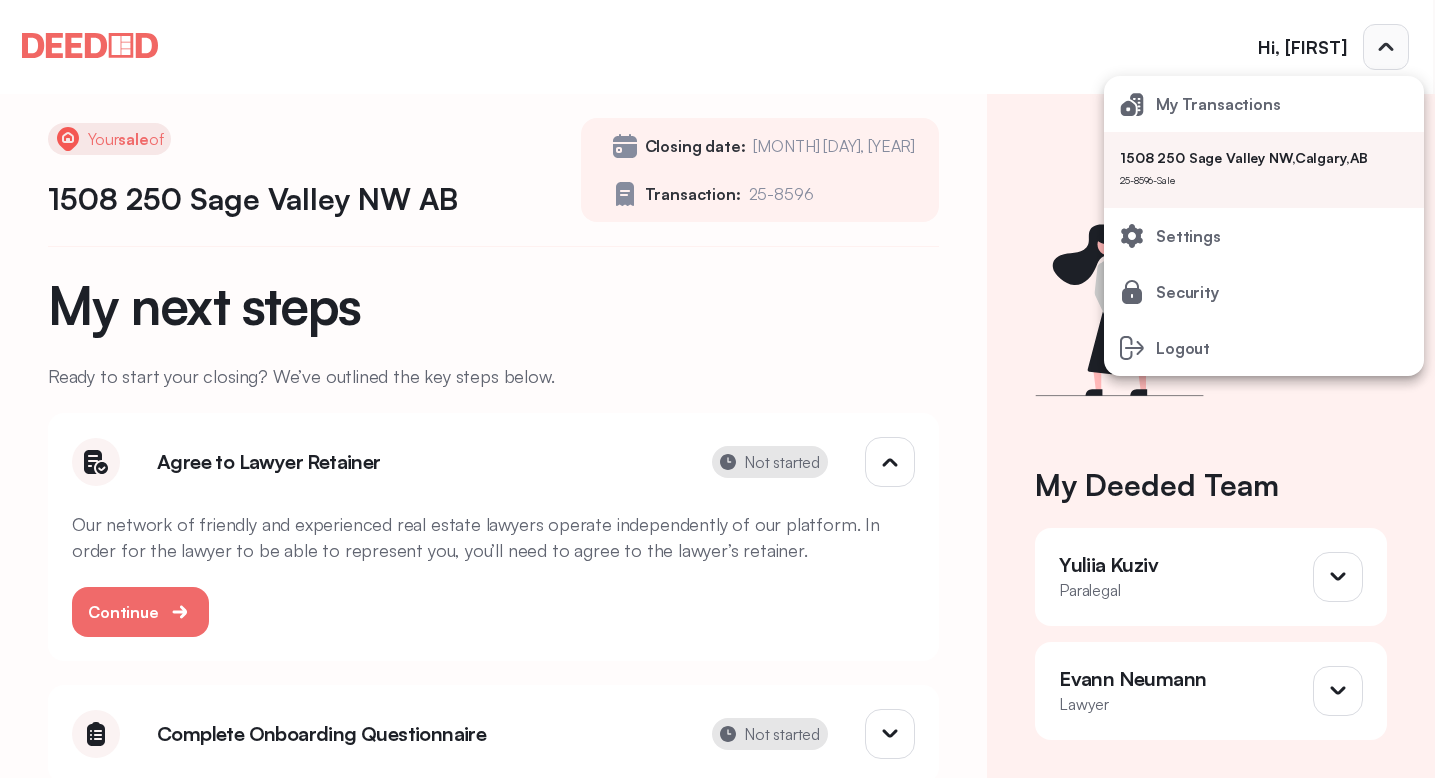 click at bounding box center (717, 389) 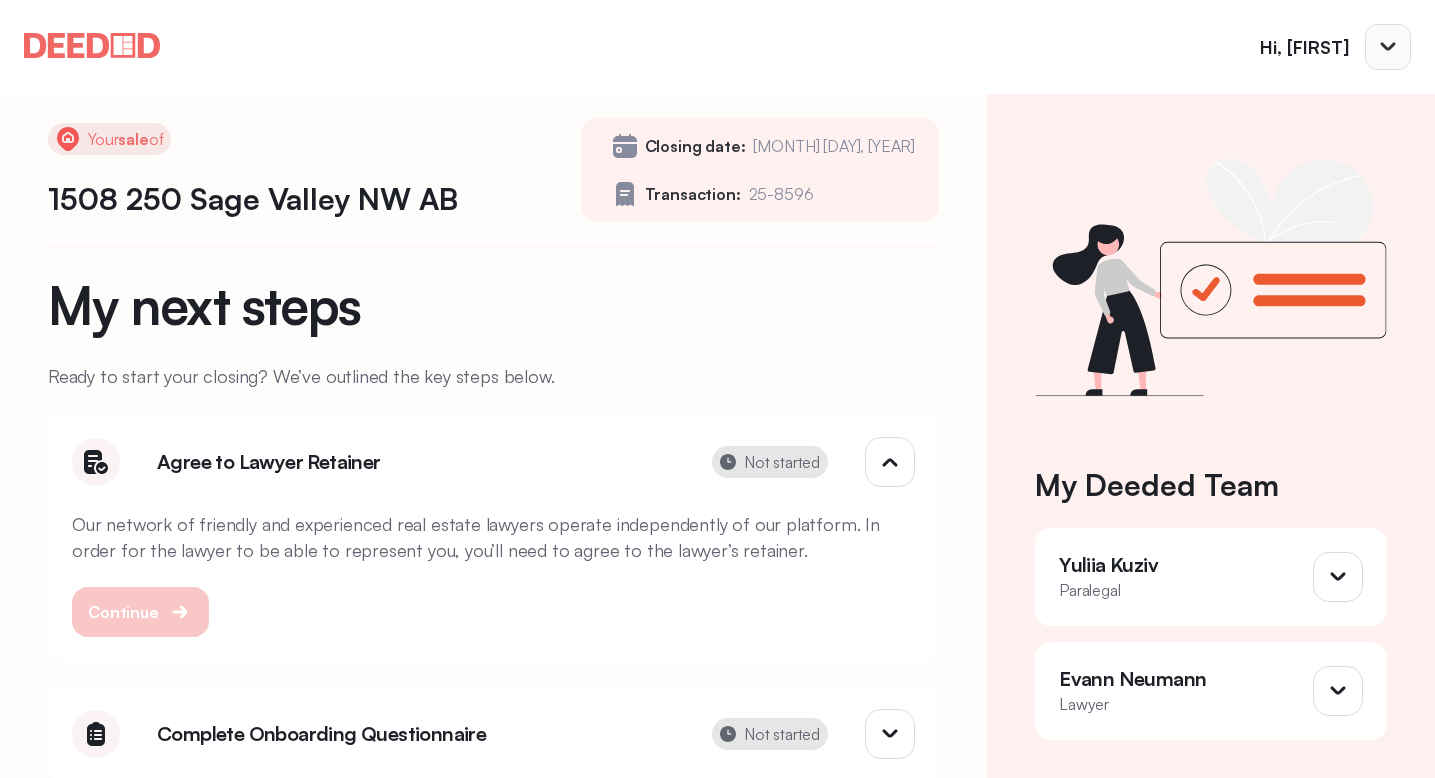 click on "Continue" at bounding box center (140, 612) 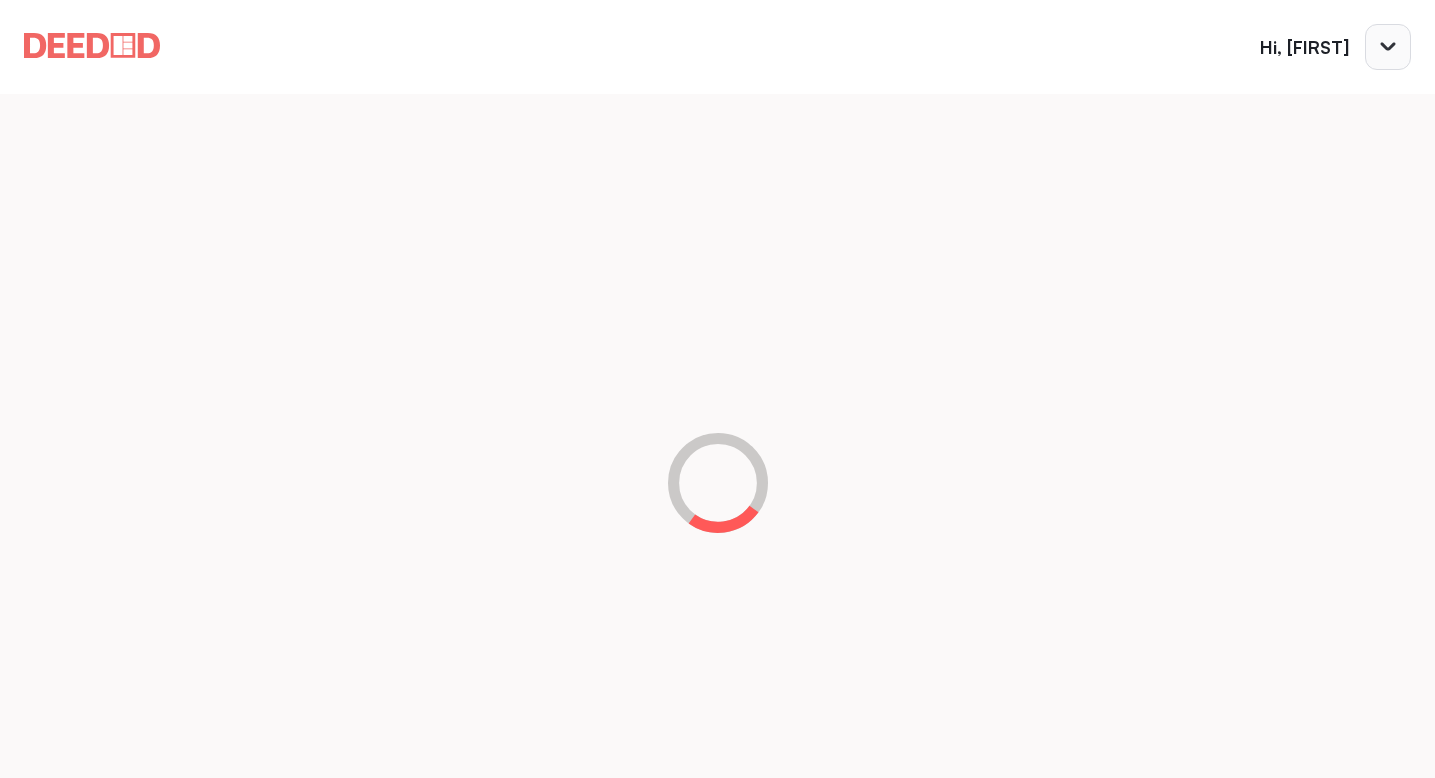 click at bounding box center (717, 436) 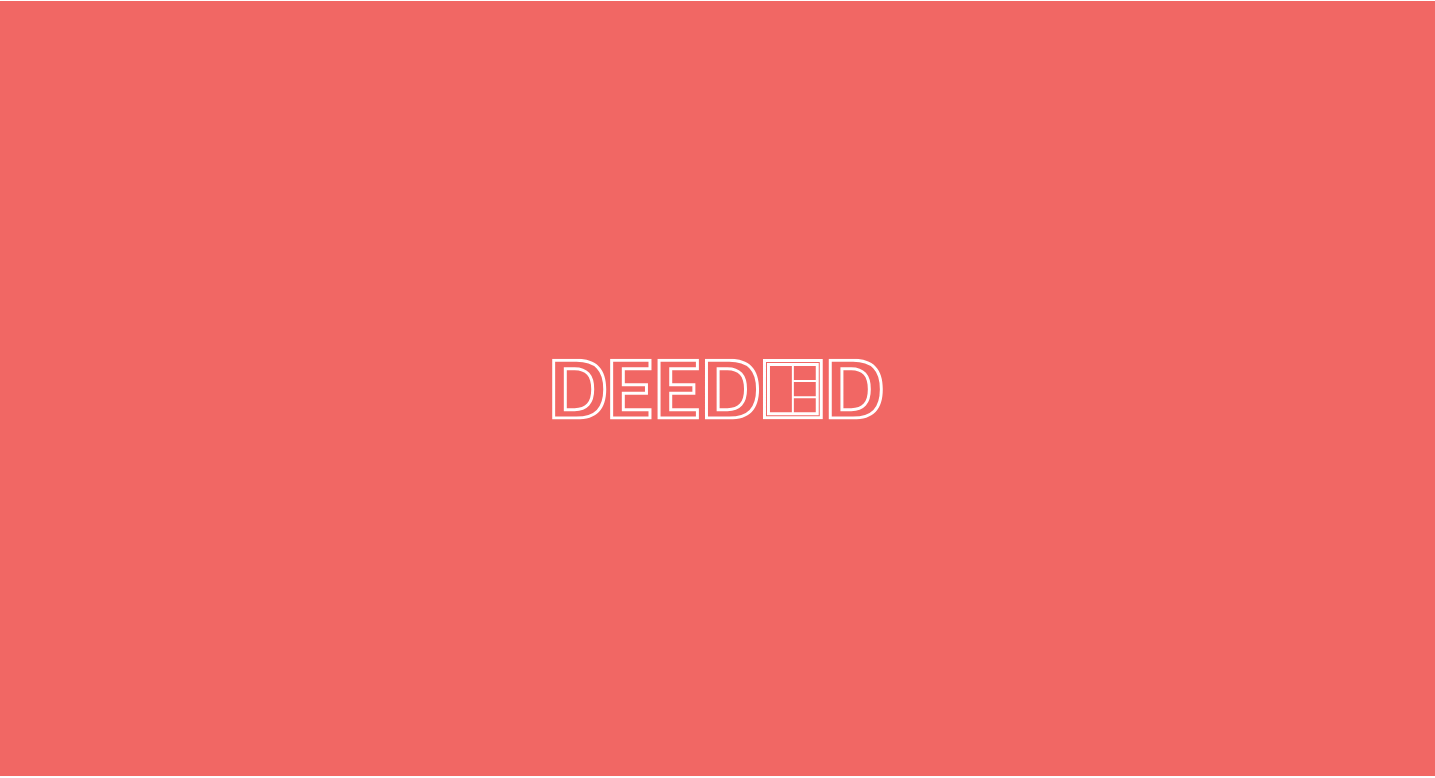 scroll, scrollTop: 0, scrollLeft: 0, axis: both 